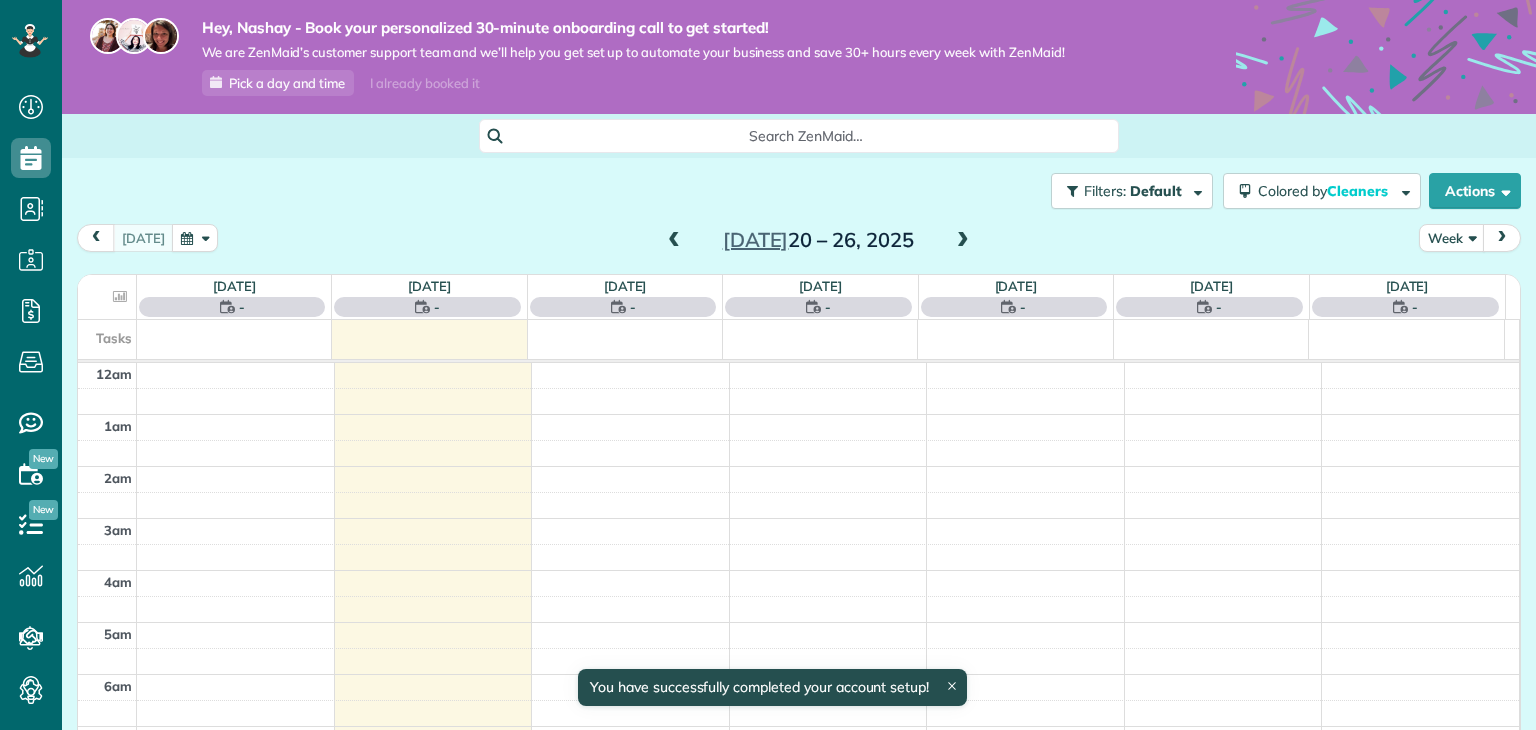 scroll, scrollTop: 0, scrollLeft: 0, axis: both 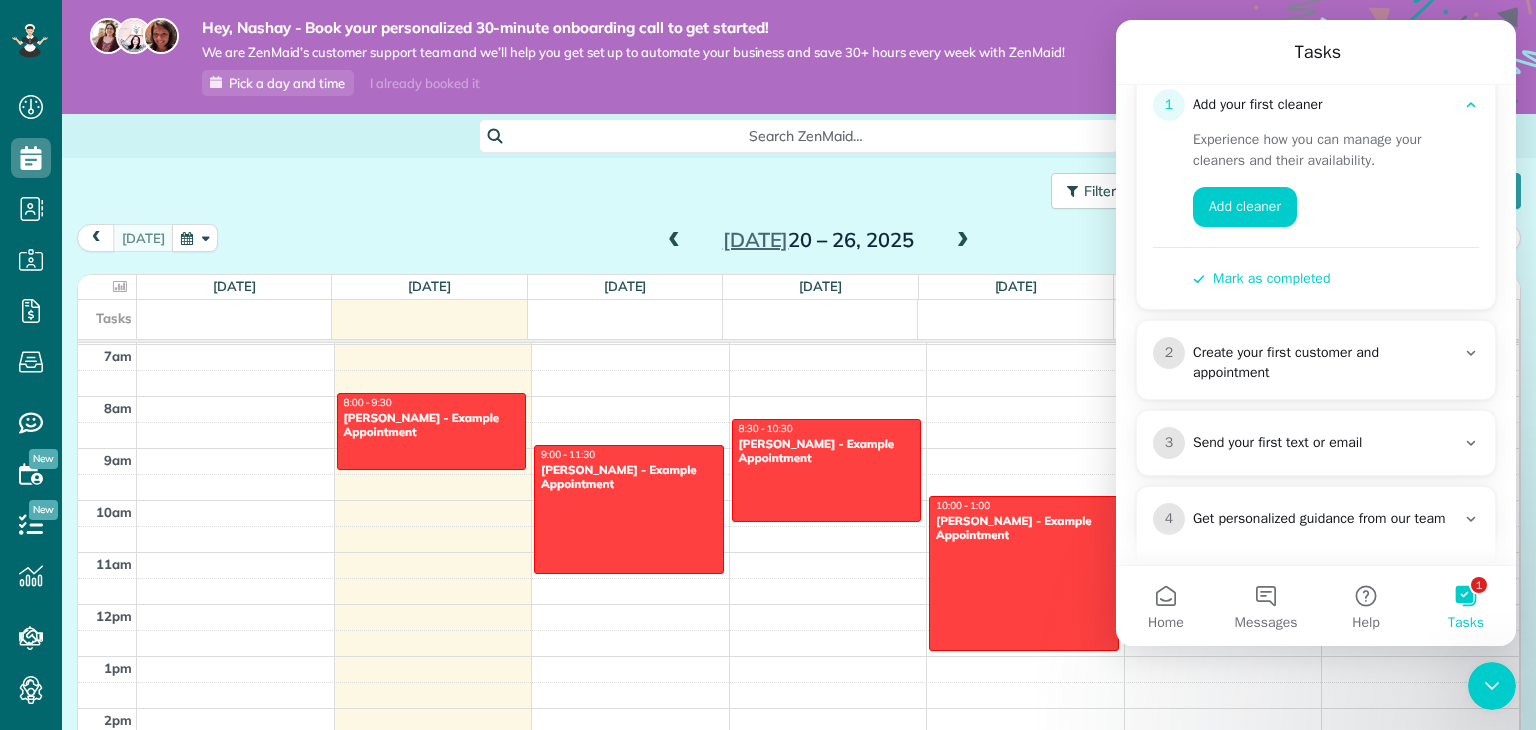 click on "Search ZenMaid…" at bounding box center (799, 136) 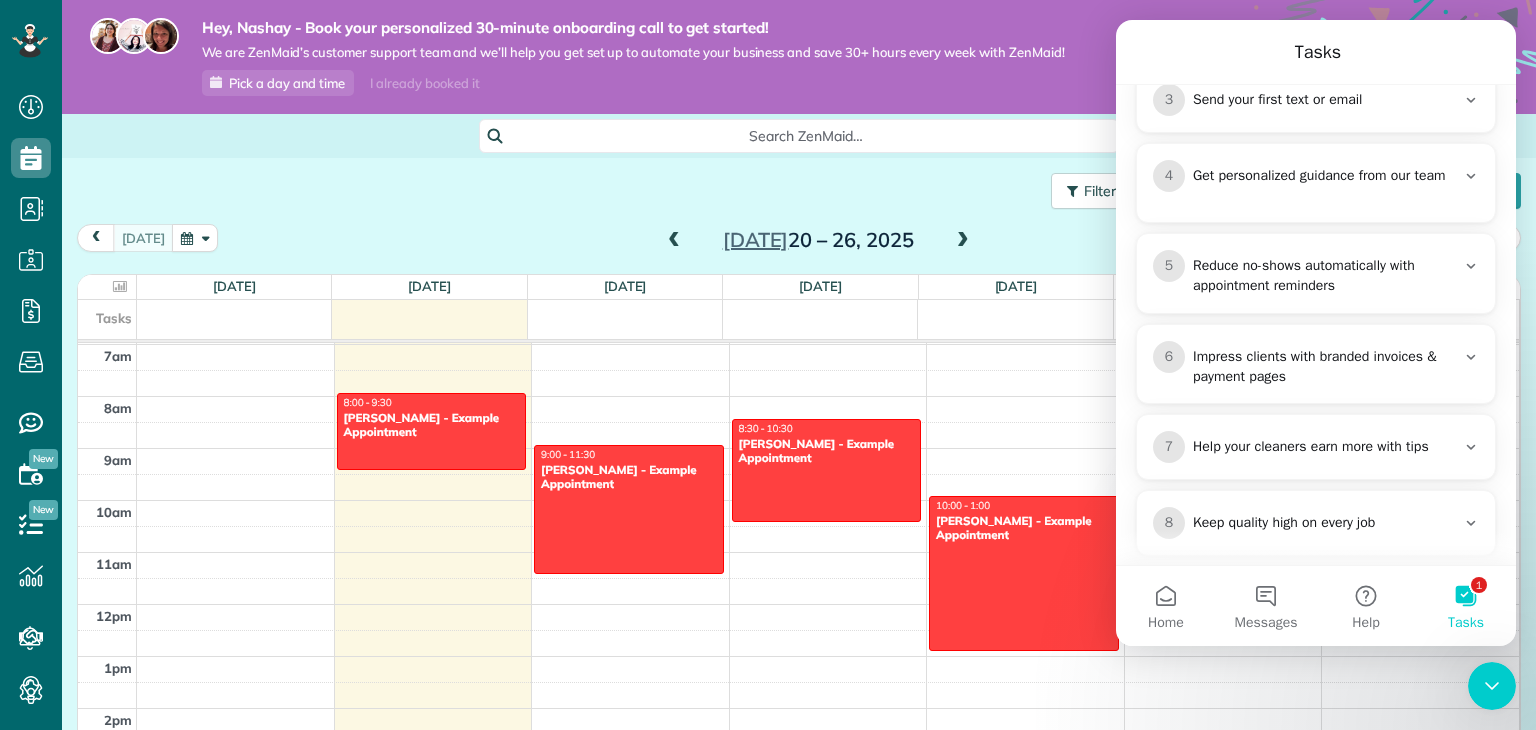 scroll, scrollTop: 651, scrollLeft: 0, axis: vertical 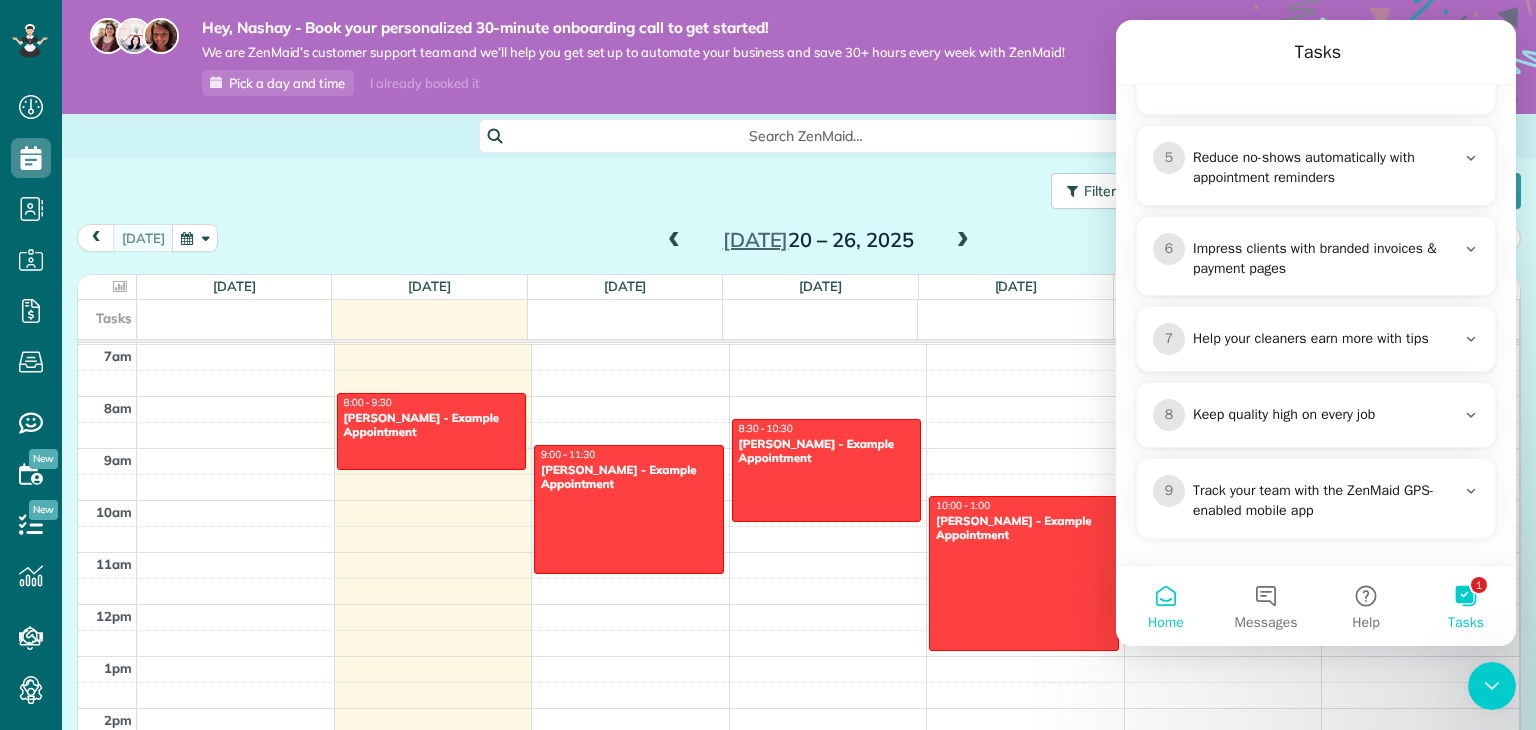 click on "Home" at bounding box center (1166, 606) 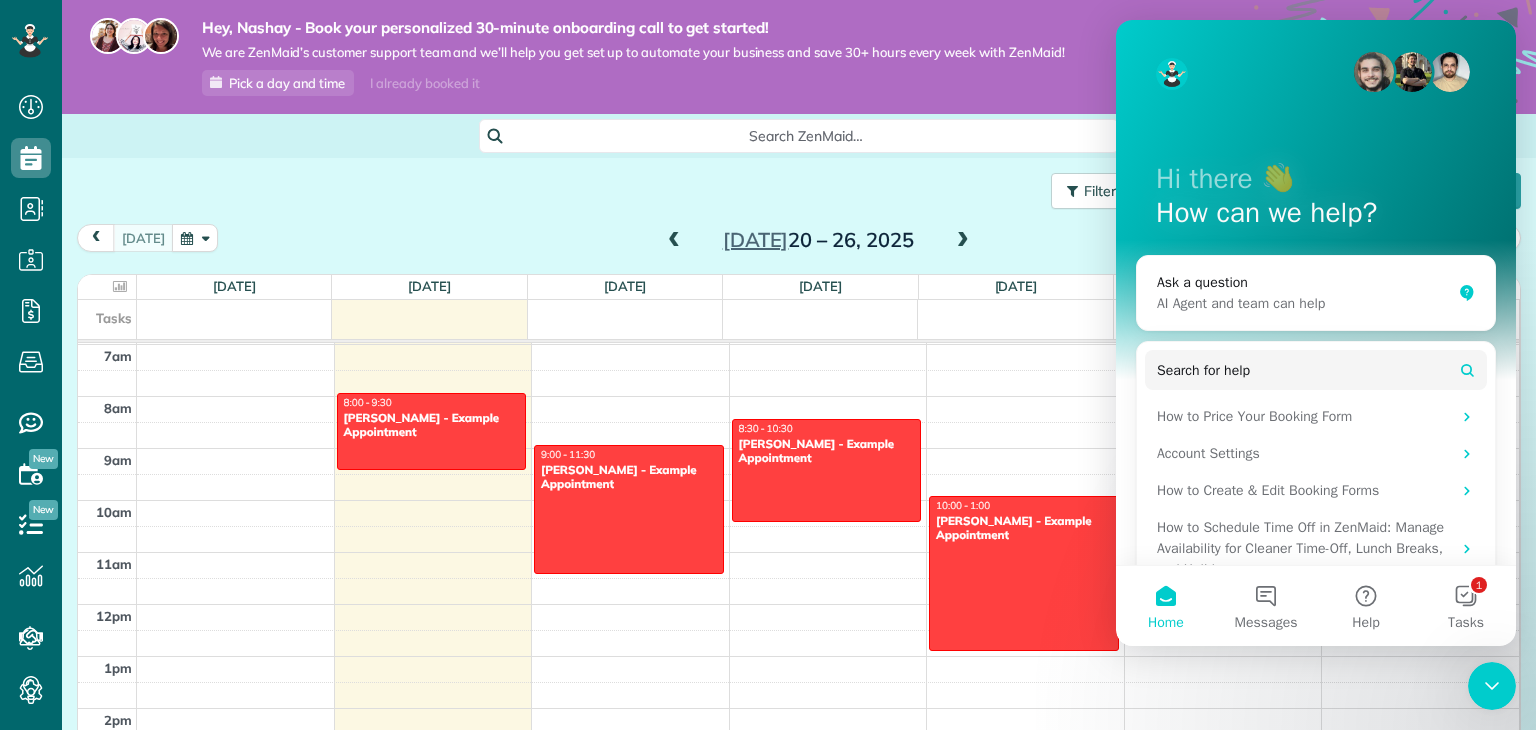 click at bounding box center [1492, 686] 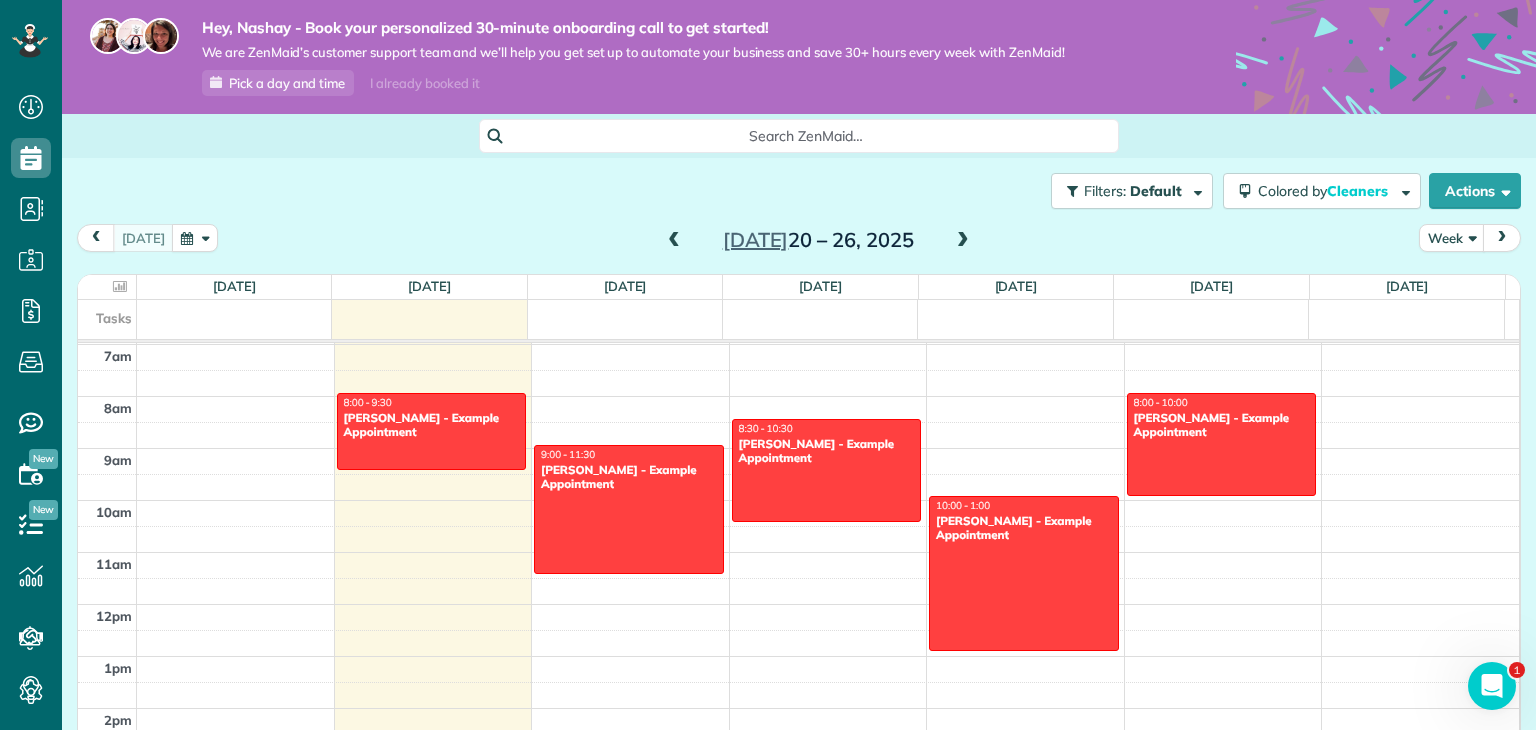 scroll, scrollTop: 0, scrollLeft: 0, axis: both 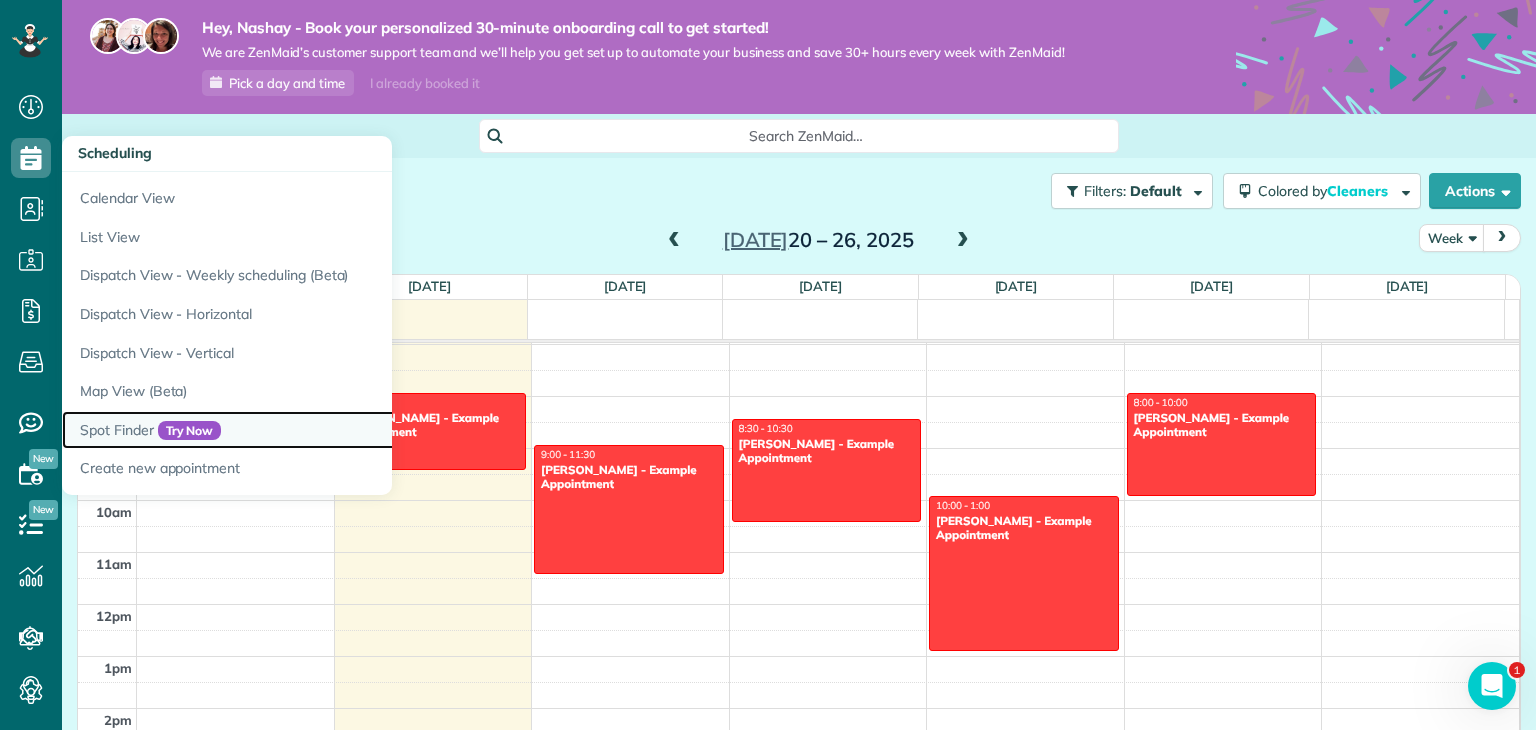 click on "Spot Finder
Try Now" at bounding box center (312, 430) 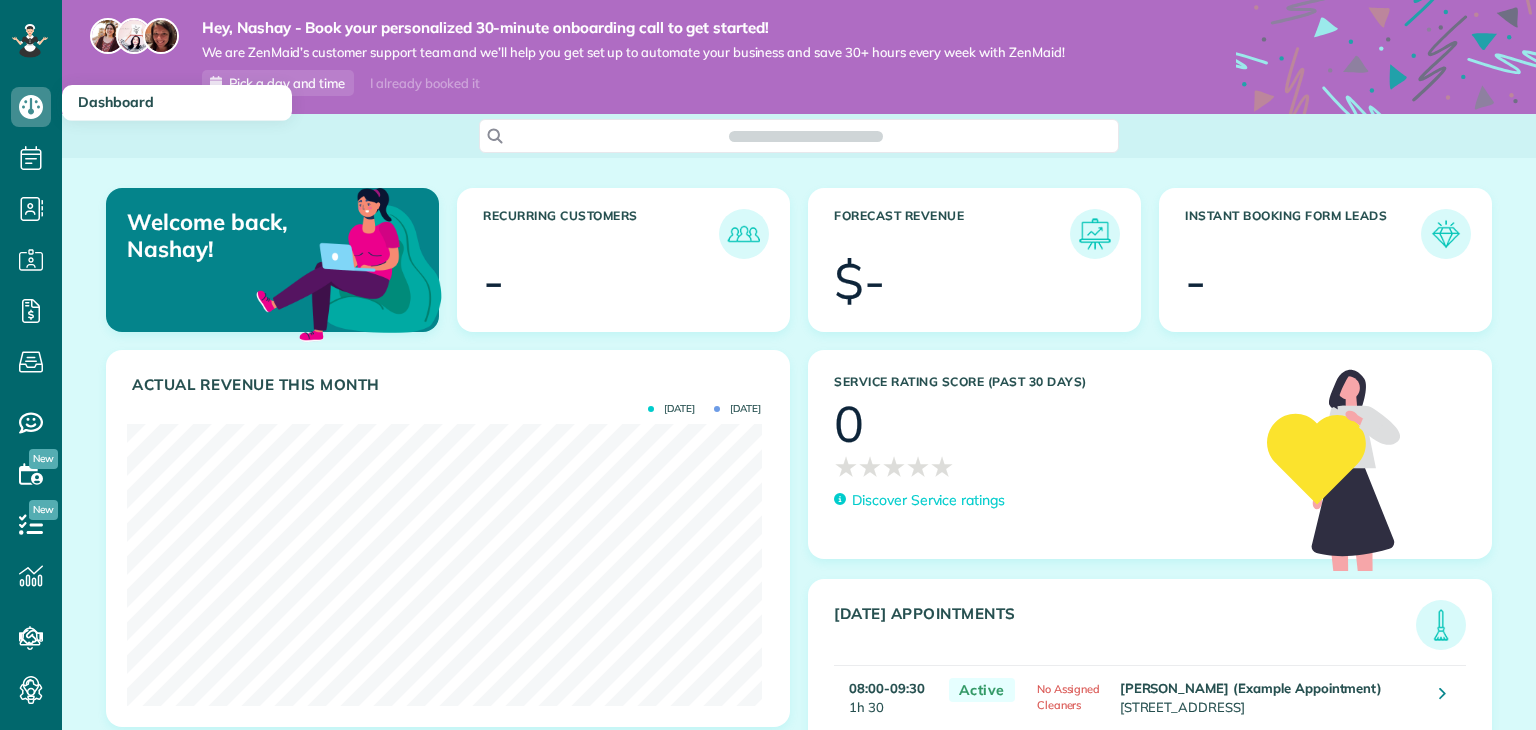 scroll, scrollTop: 0, scrollLeft: 0, axis: both 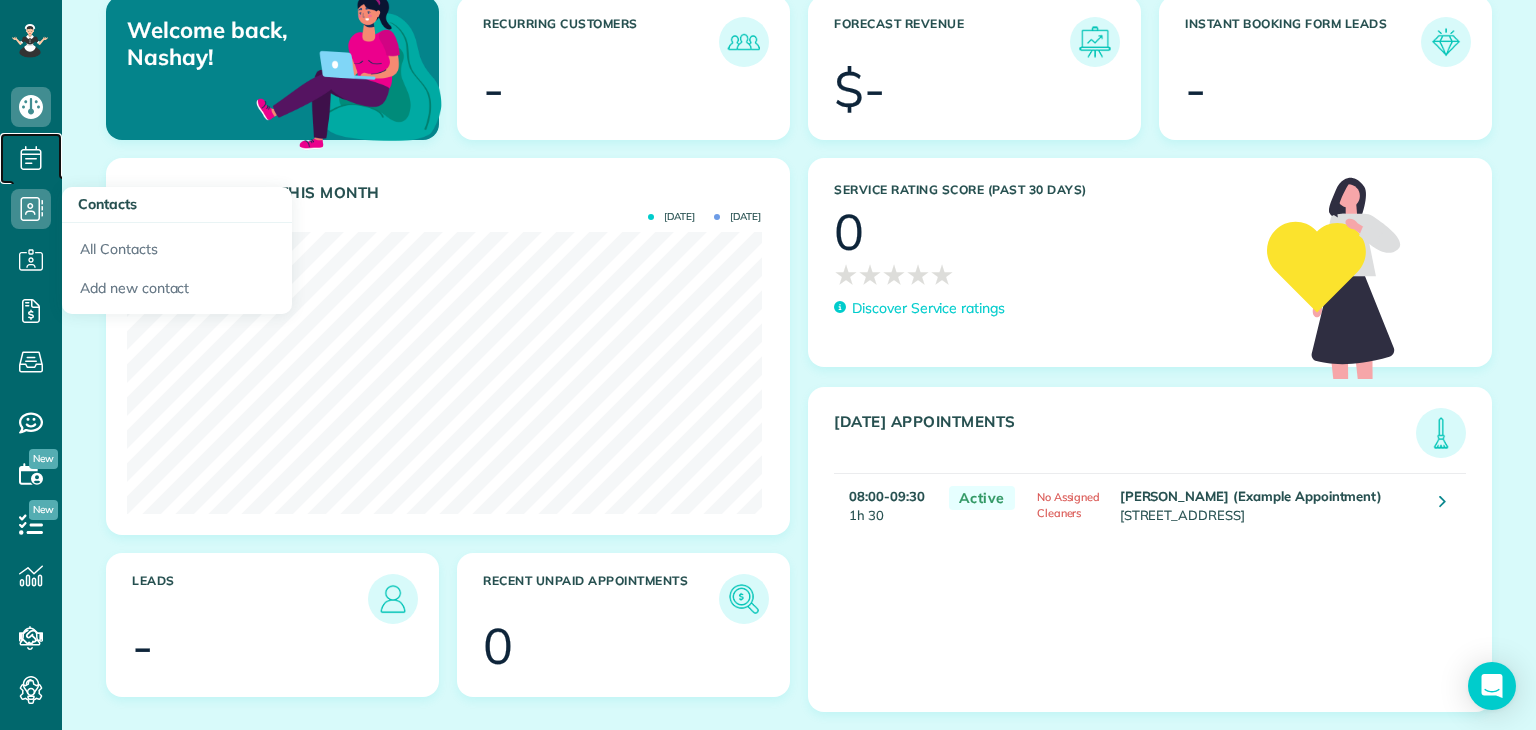 click 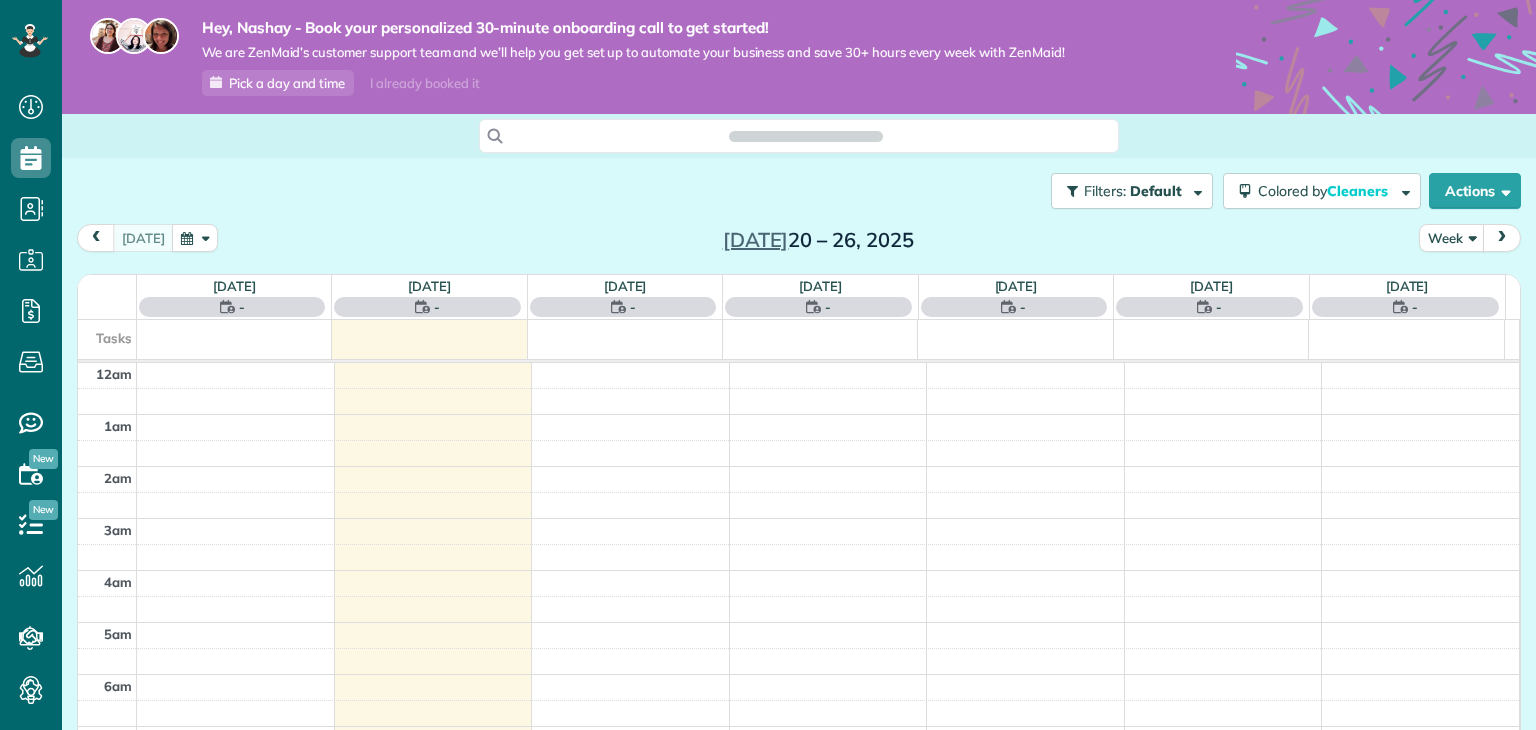 scroll, scrollTop: 0, scrollLeft: 0, axis: both 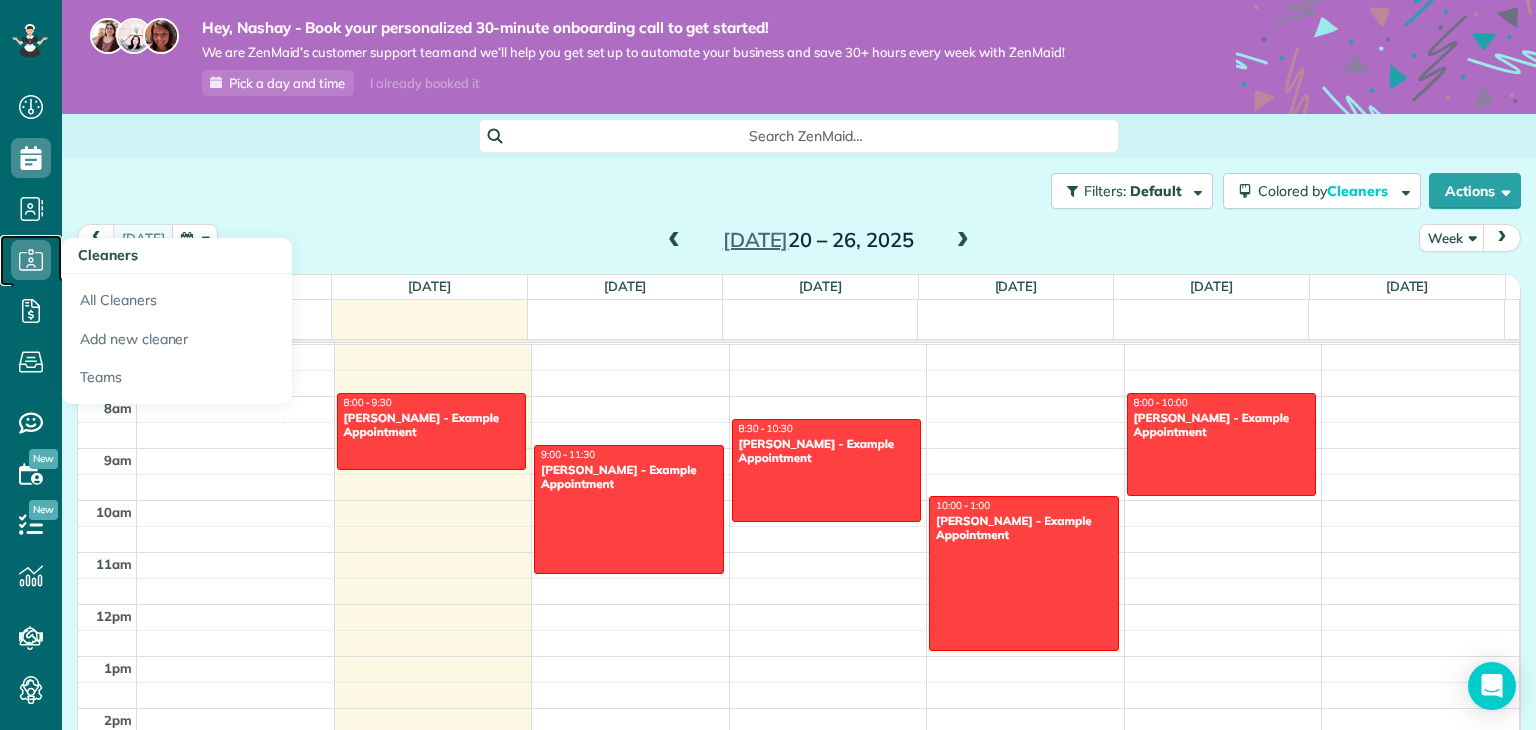 click 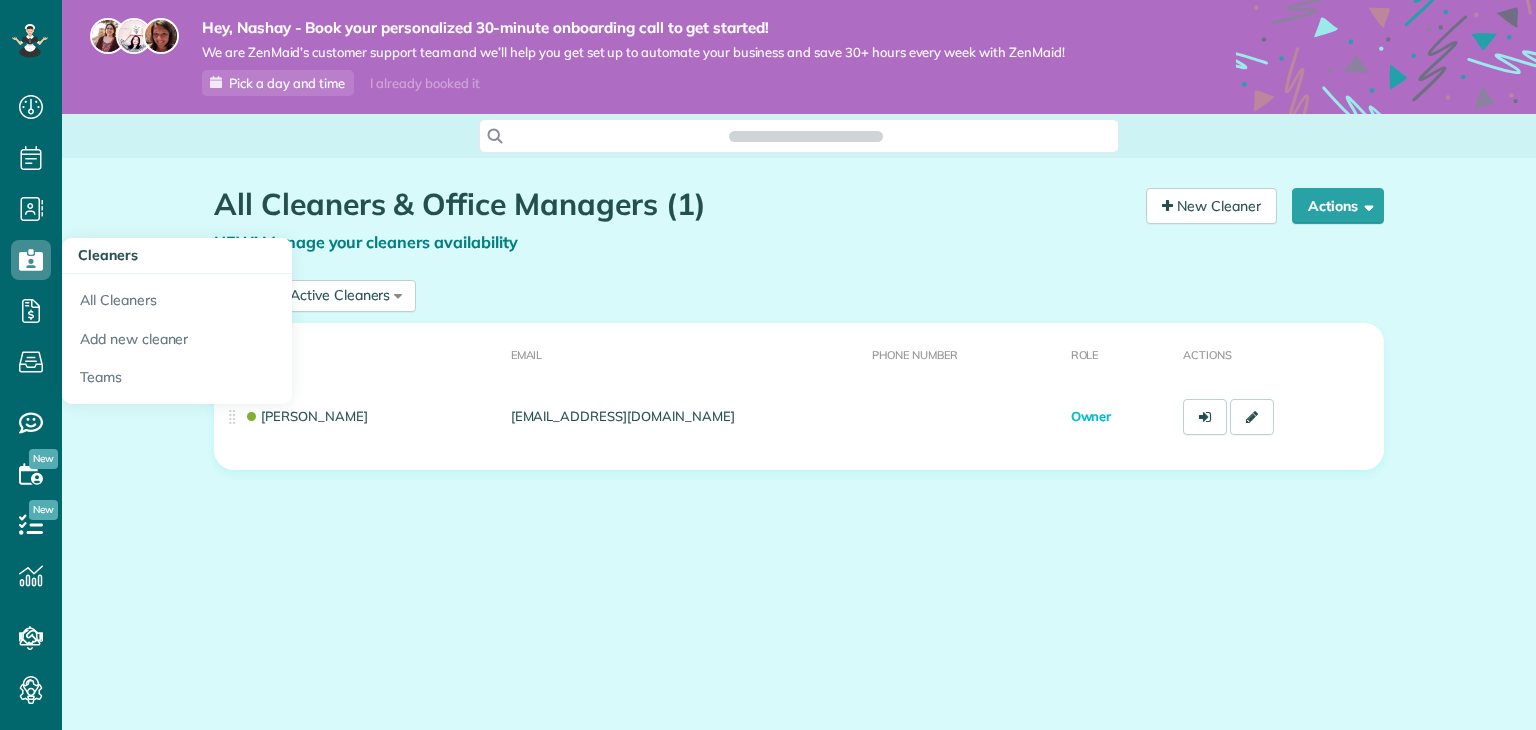 scroll, scrollTop: 0, scrollLeft: 0, axis: both 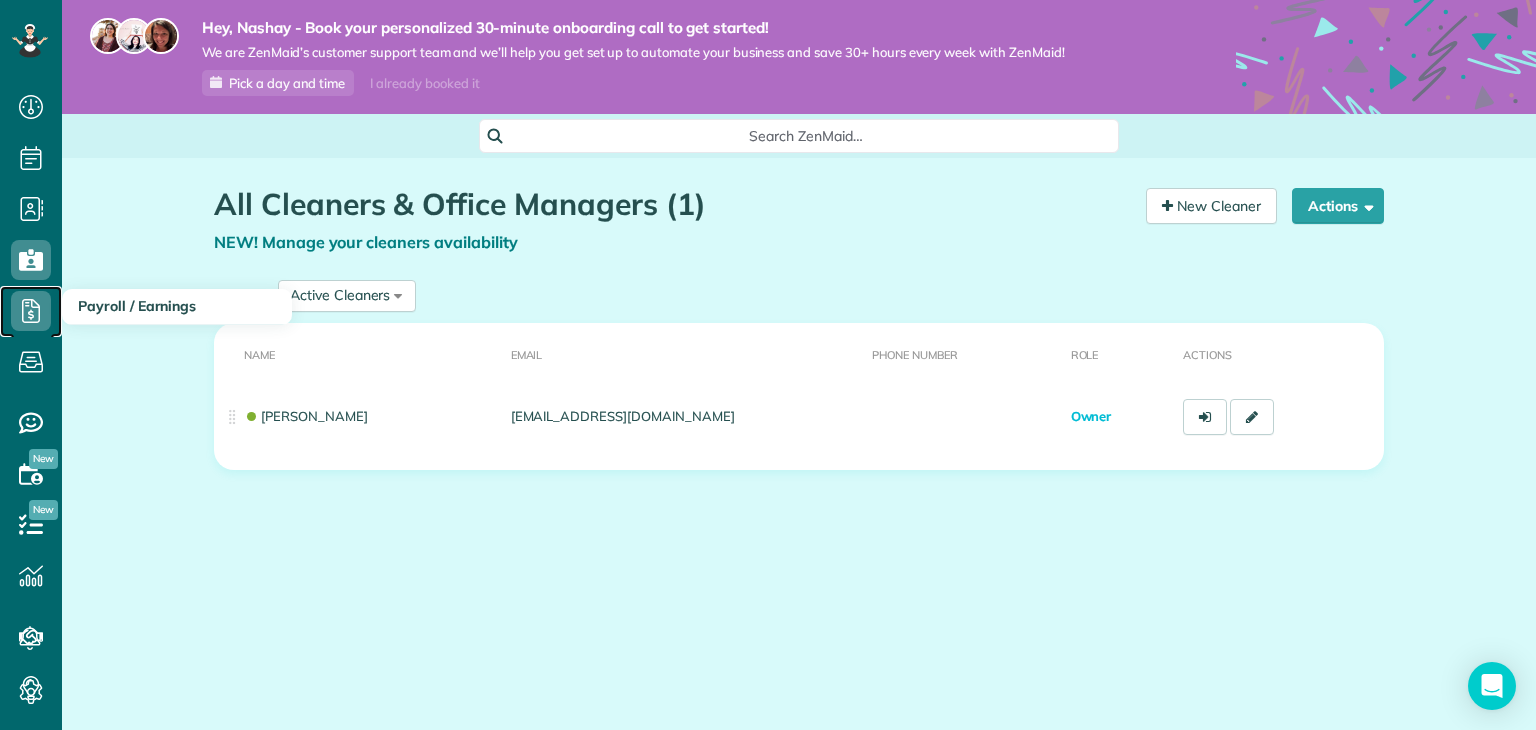 click 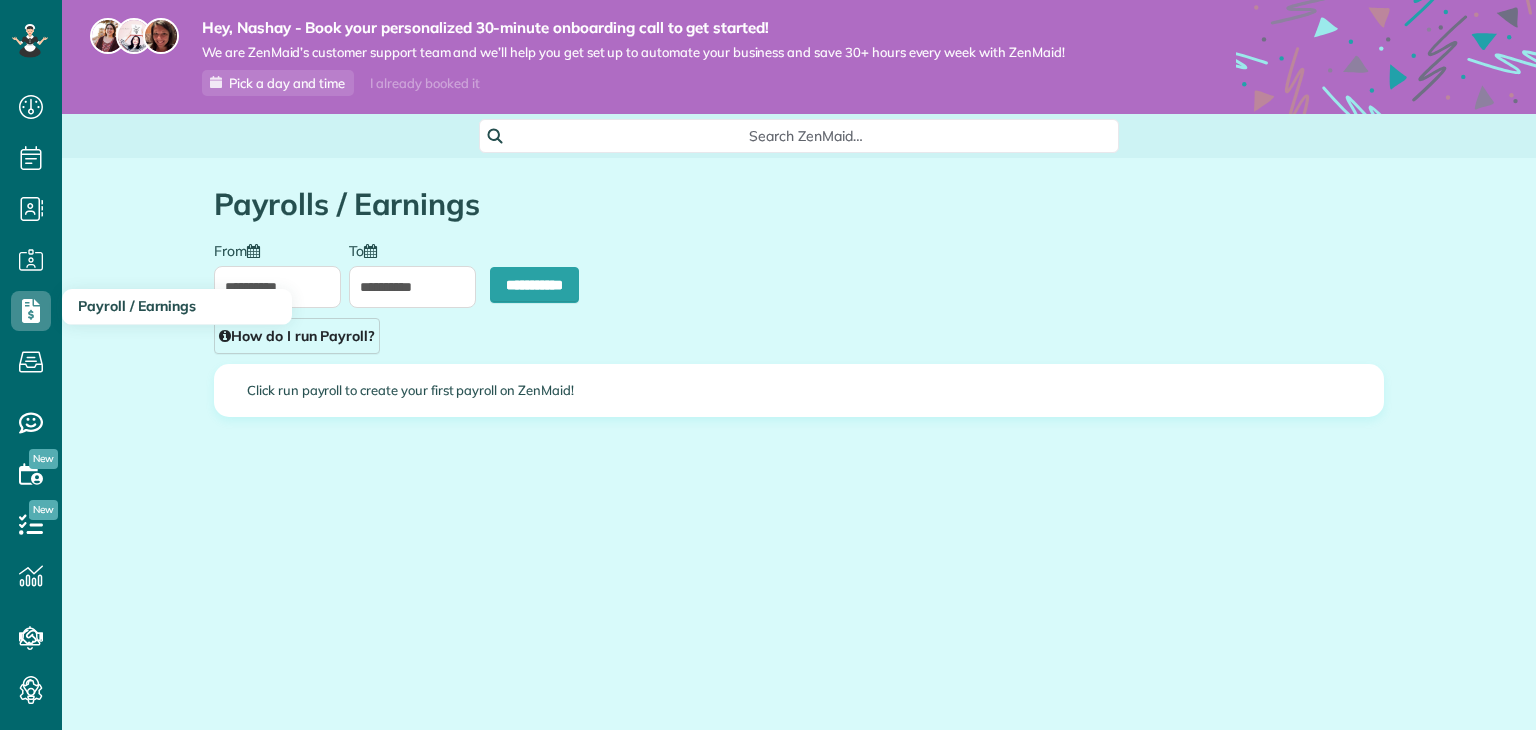 scroll, scrollTop: 0, scrollLeft: 0, axis: both 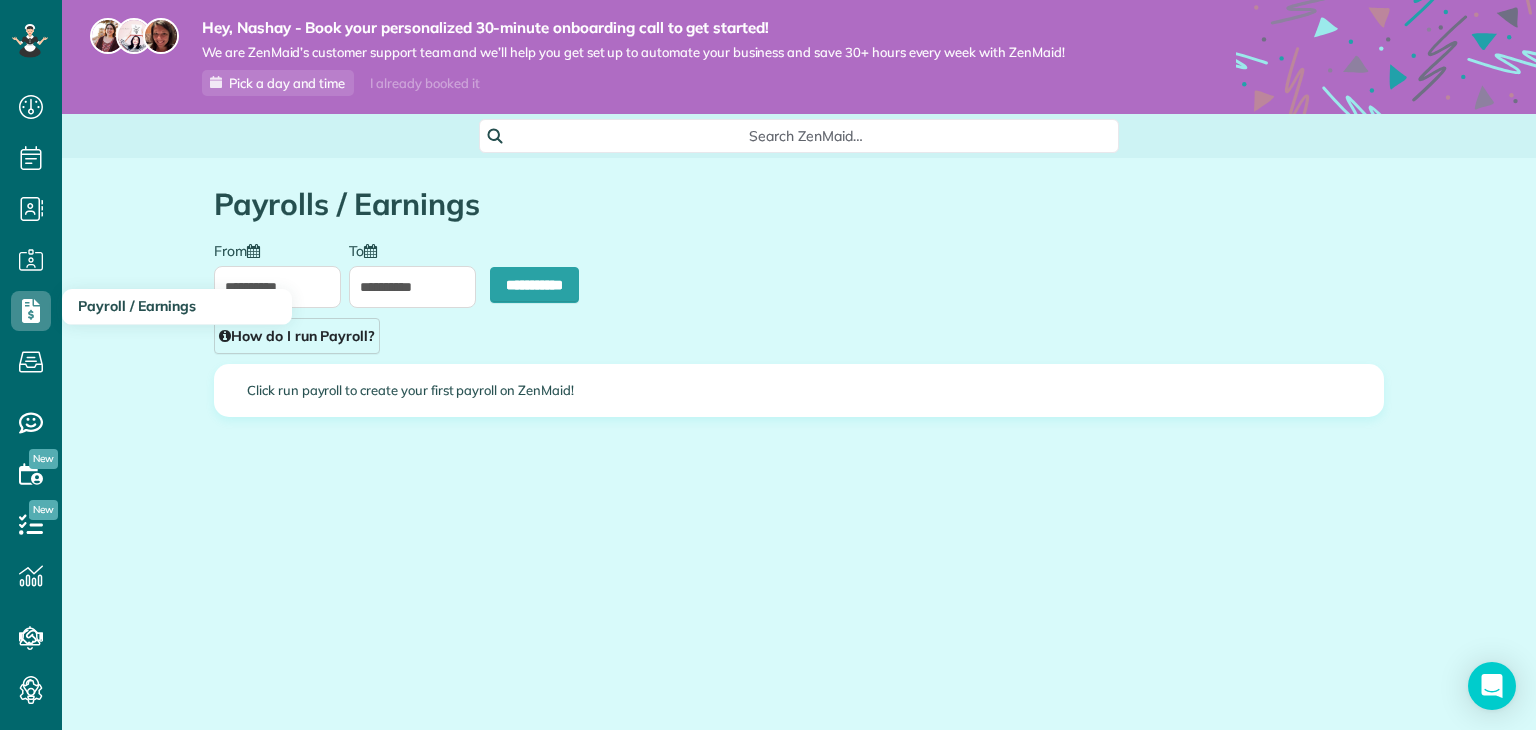 type on "**********" 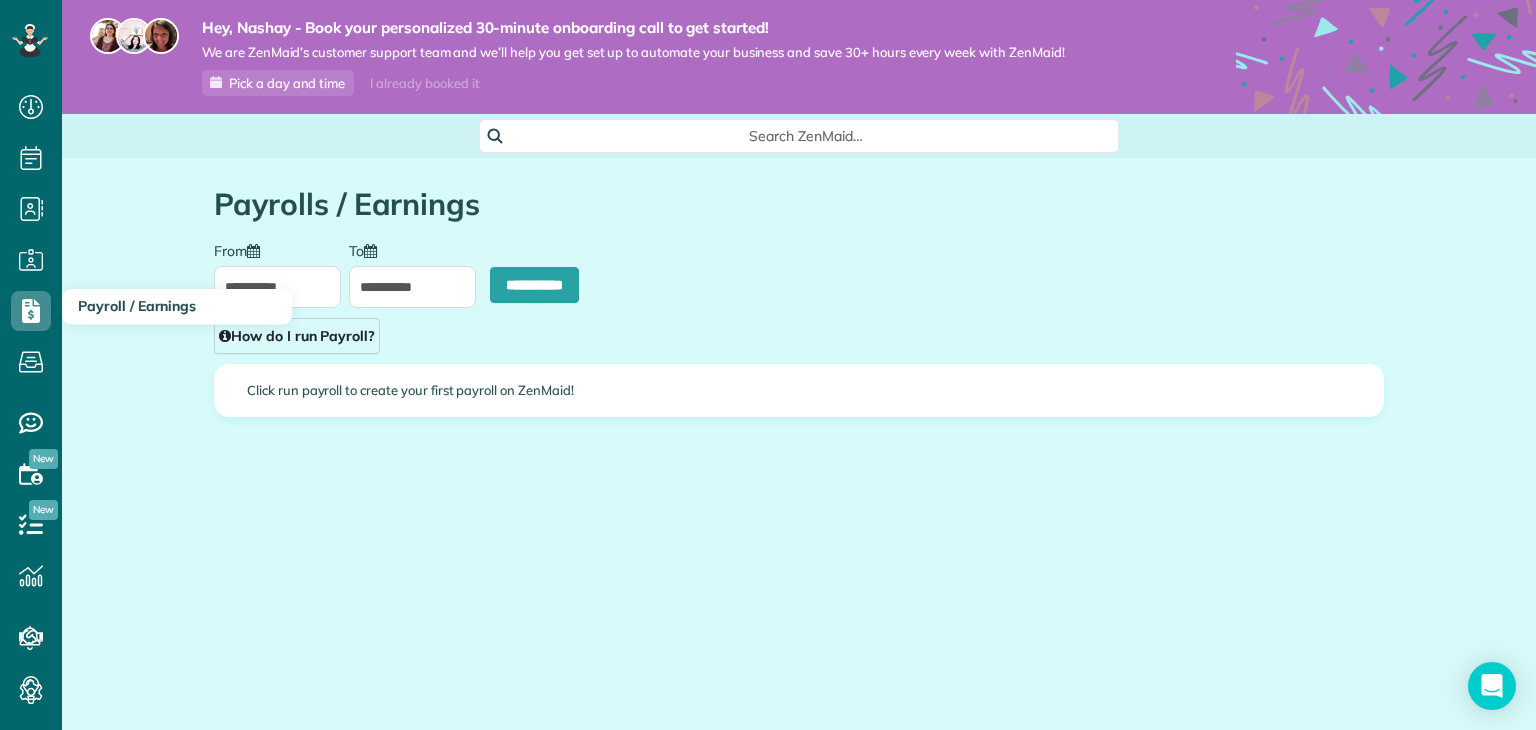 type on "**********" 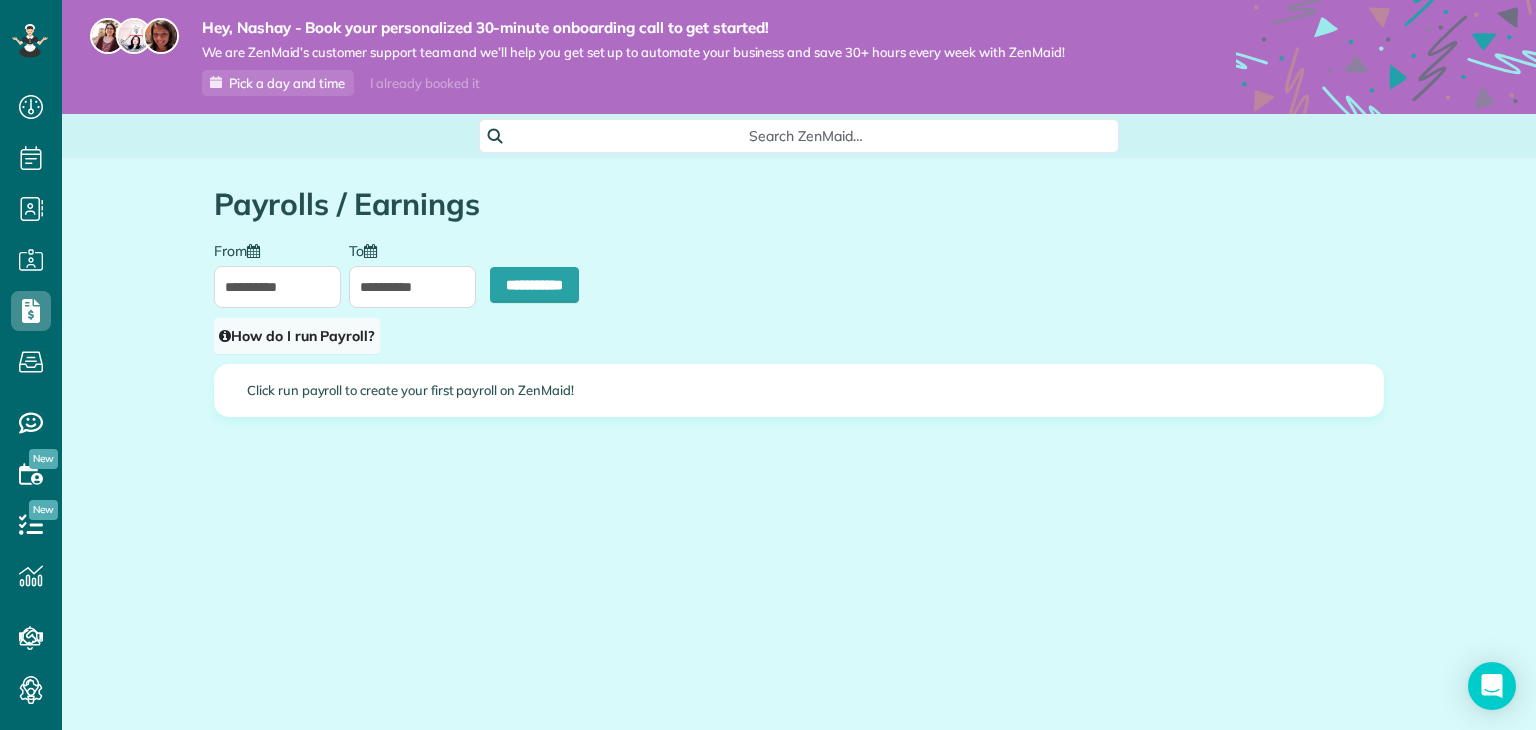 click on "How do I run Payroll?" at bounding box center (297, 336) 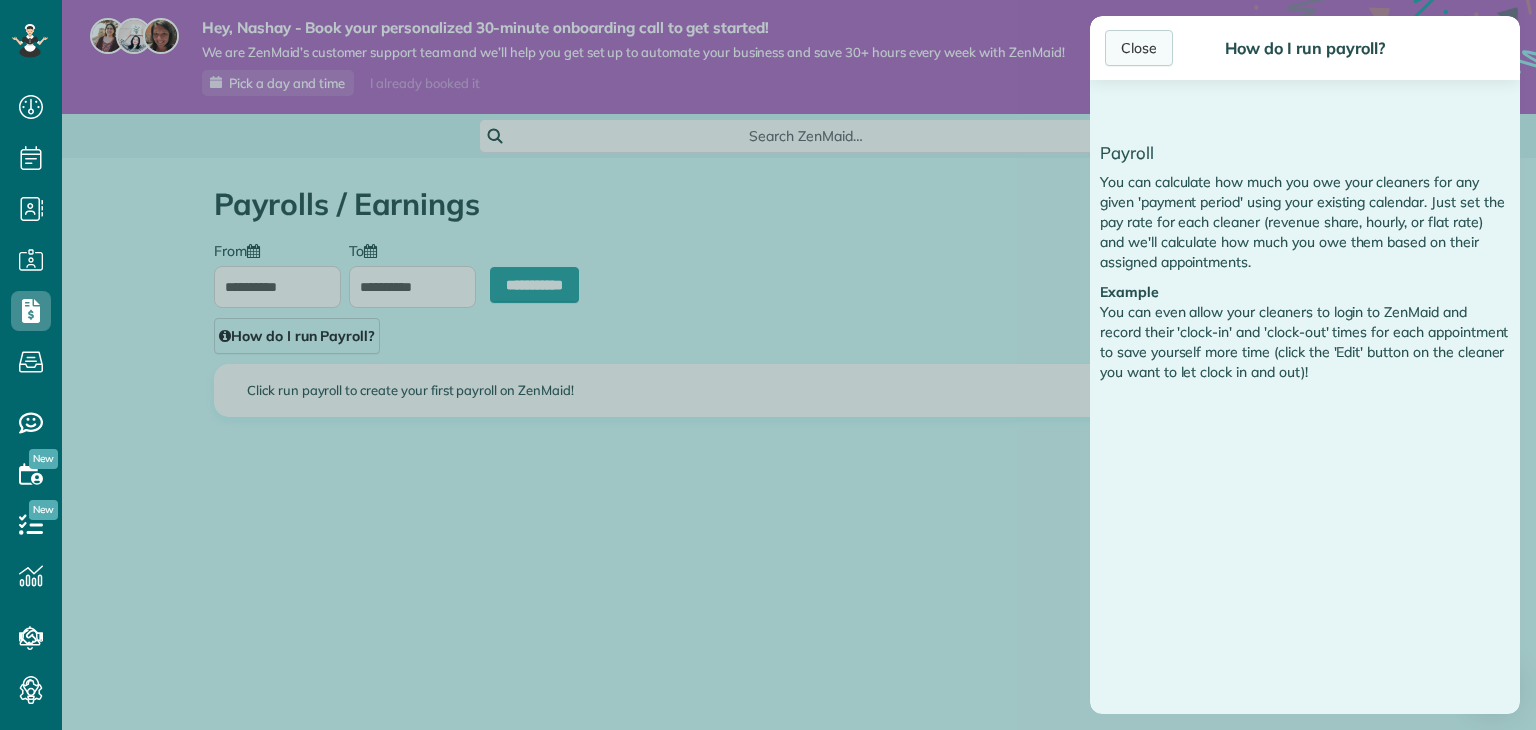 drag, startPoint x: 1137, startPoint y: 54, endPoint x: 1119, endPoint y: 58, distance: 18.439089 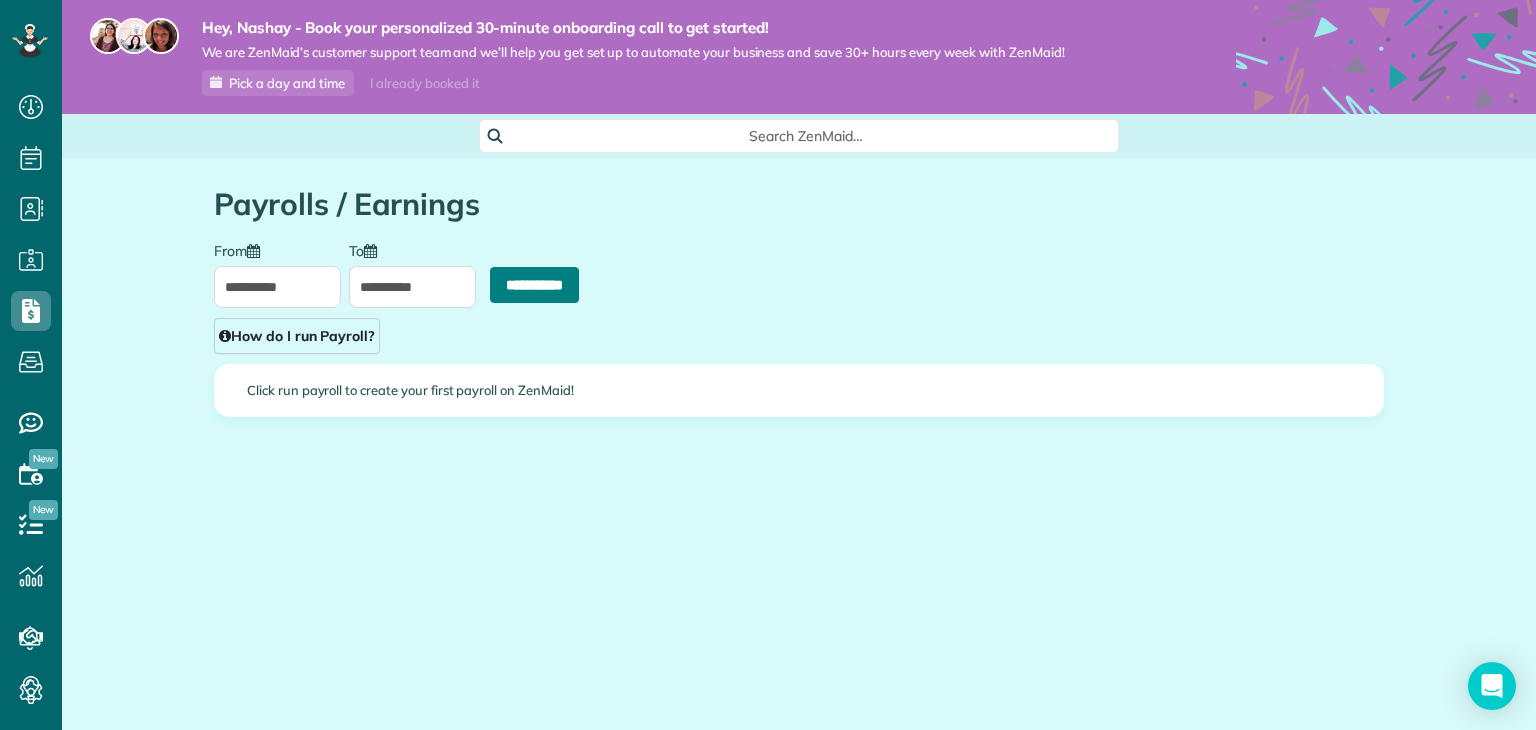click on "**********" at bounding box center (534, 285) 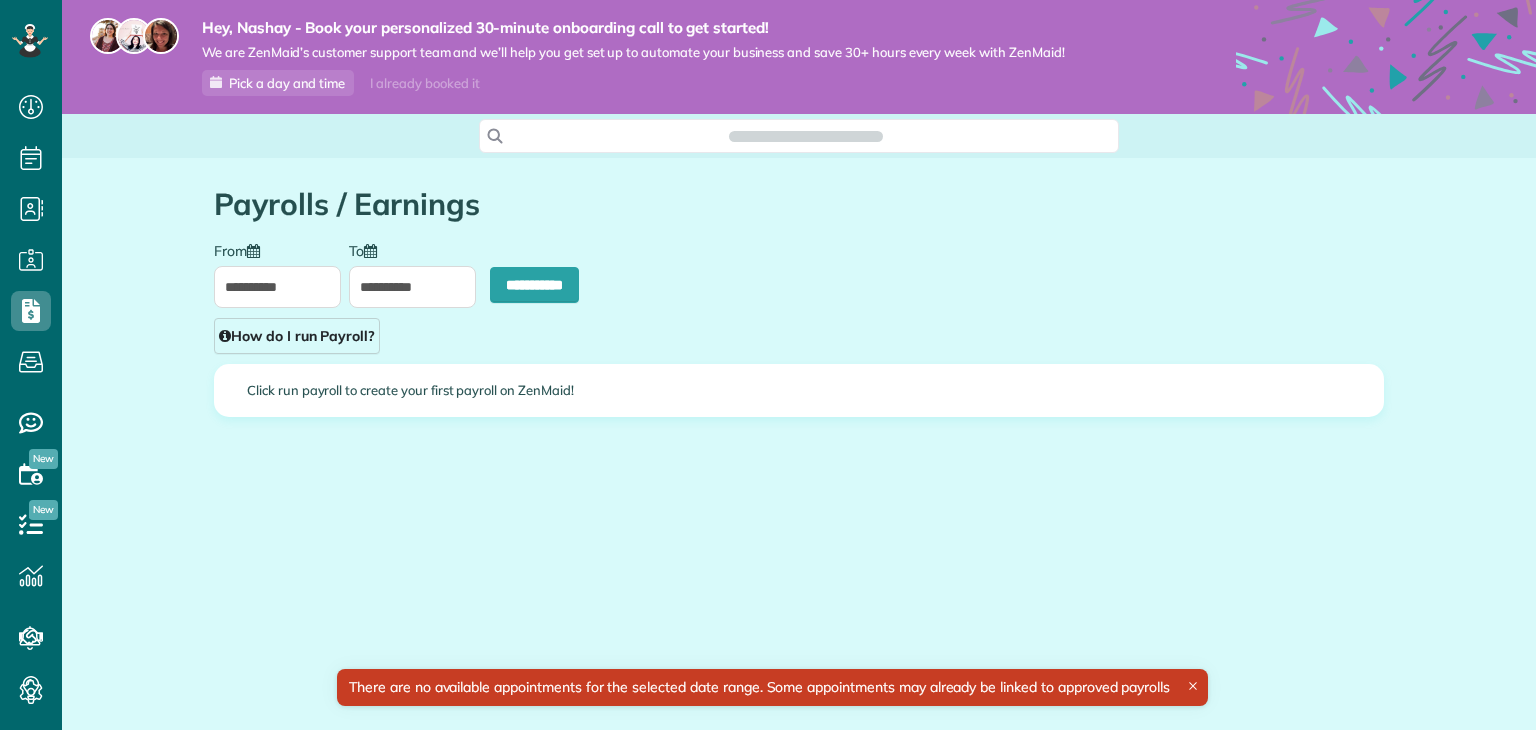 scroll, scrollTop: 0, scrollLeft: 0, axis: both 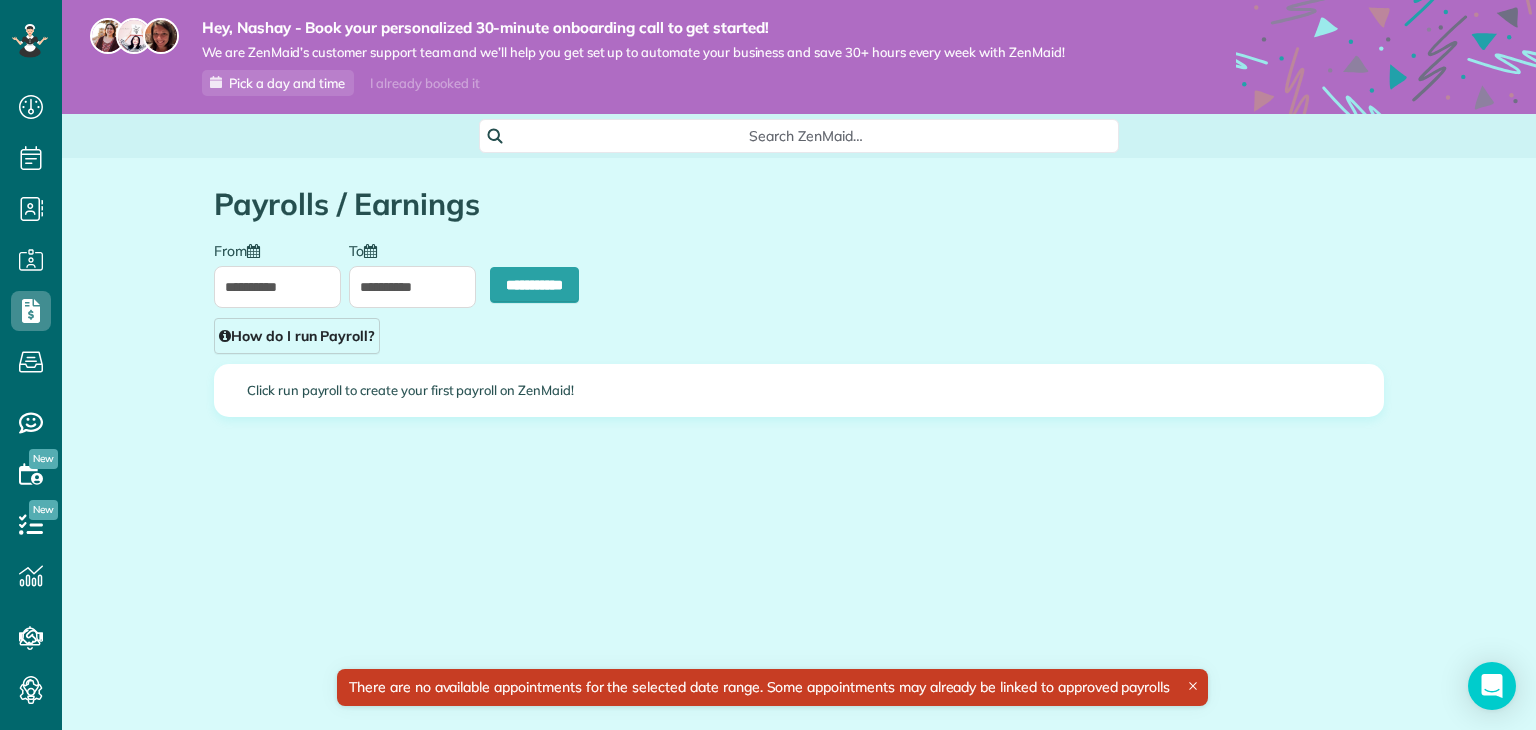 type on "**********" 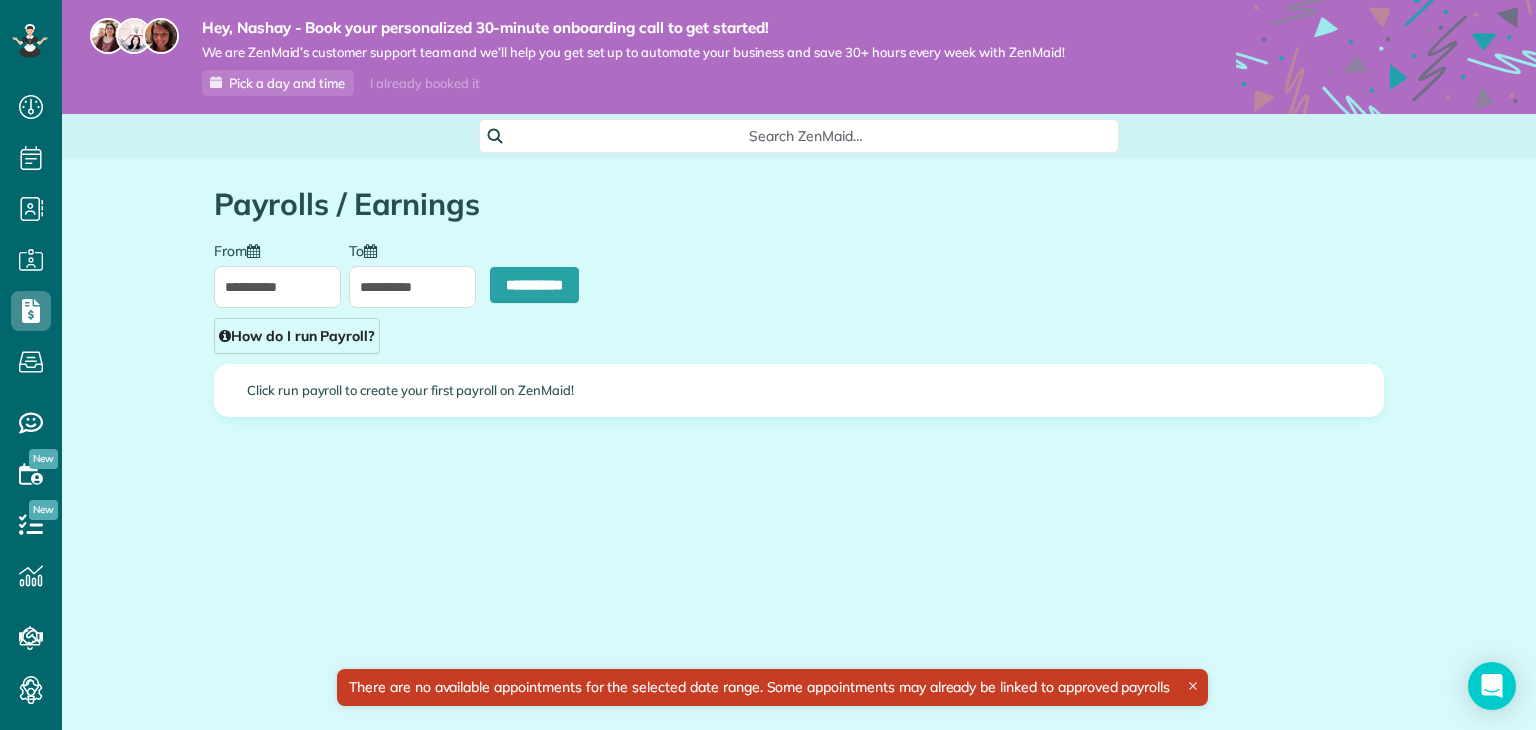 type on "**********" 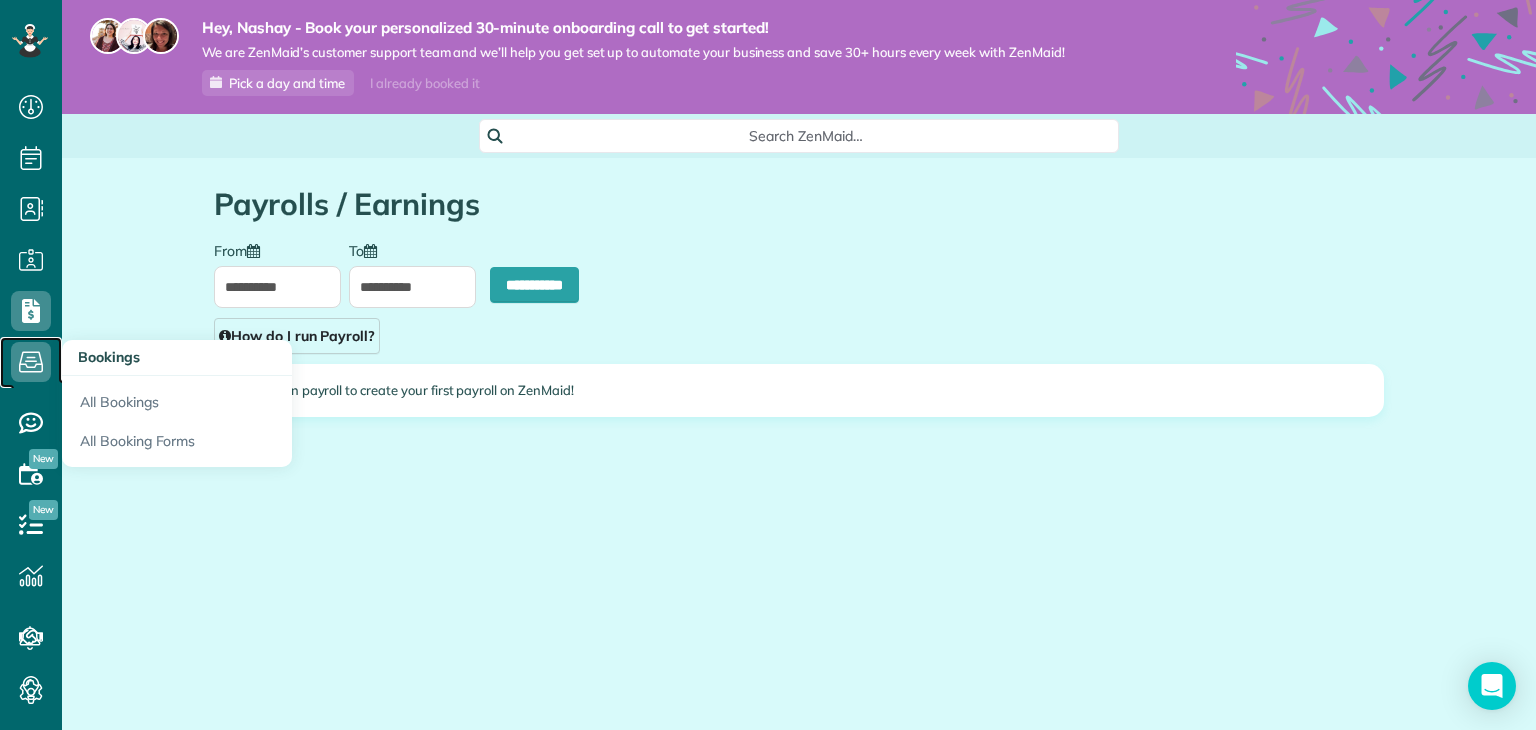 click 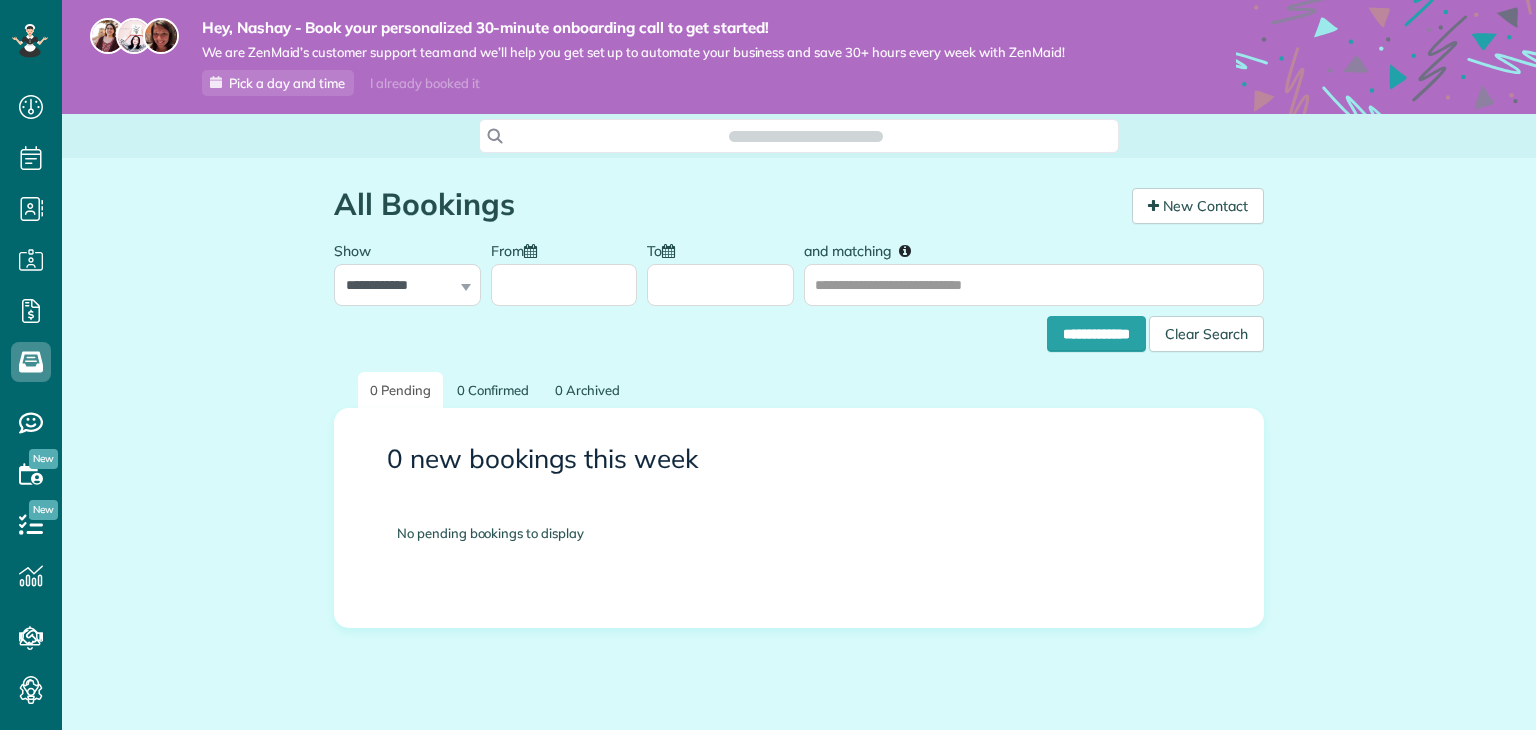 scroll, scrollTop: 0, scrollLeft: 0, axis: both 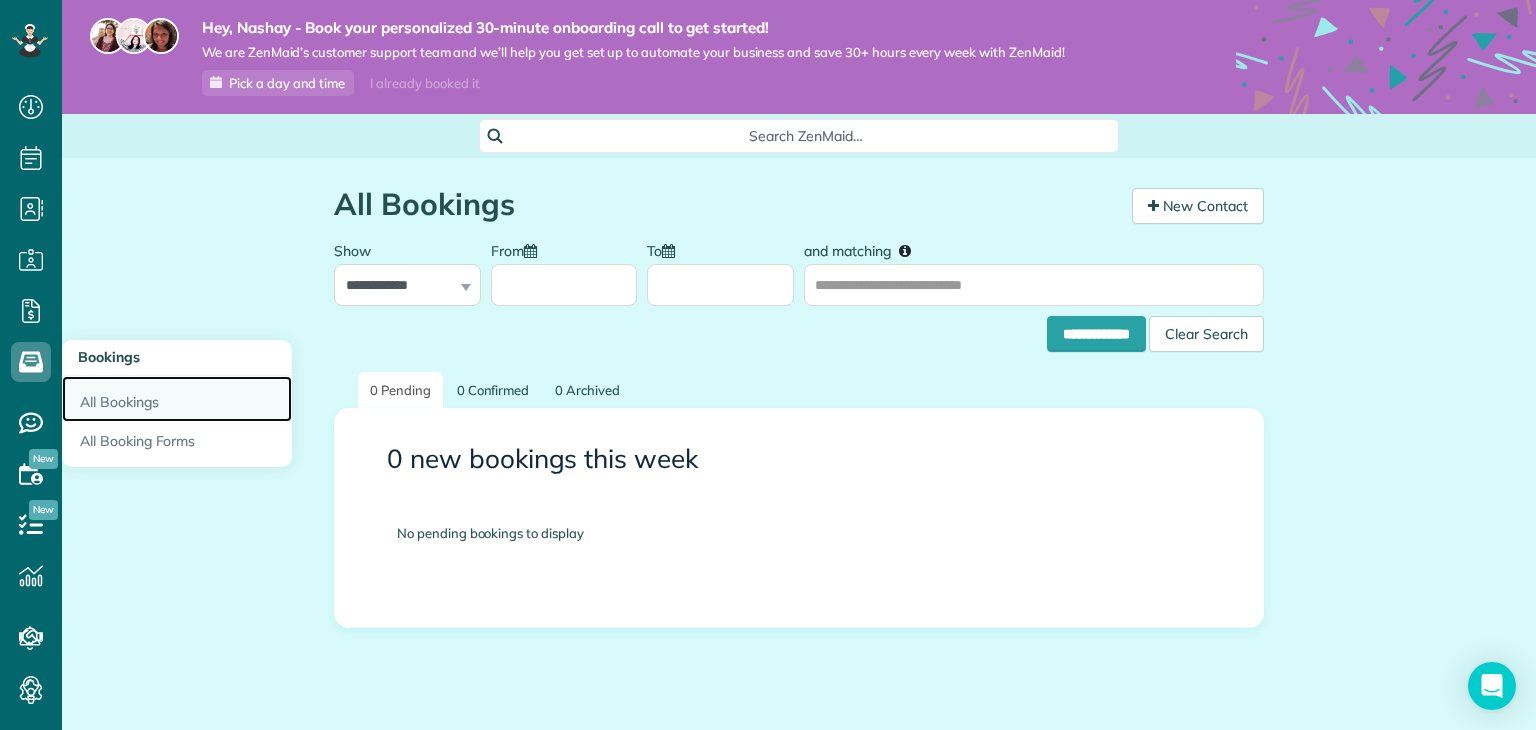click on "All Bookings" at bounding box center [177, 399] 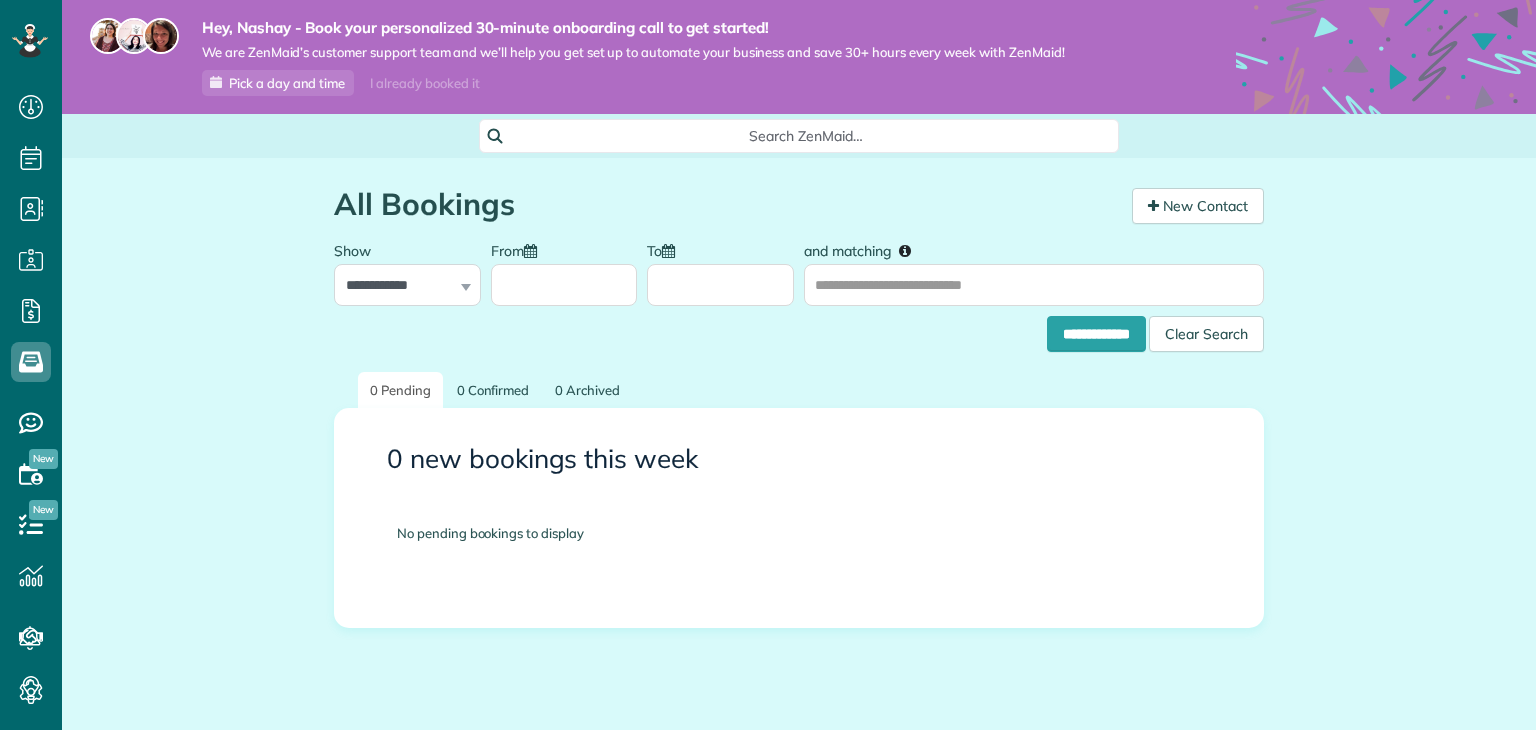scroll, scrollTop: 0, scrollLeft: 0, axis: both 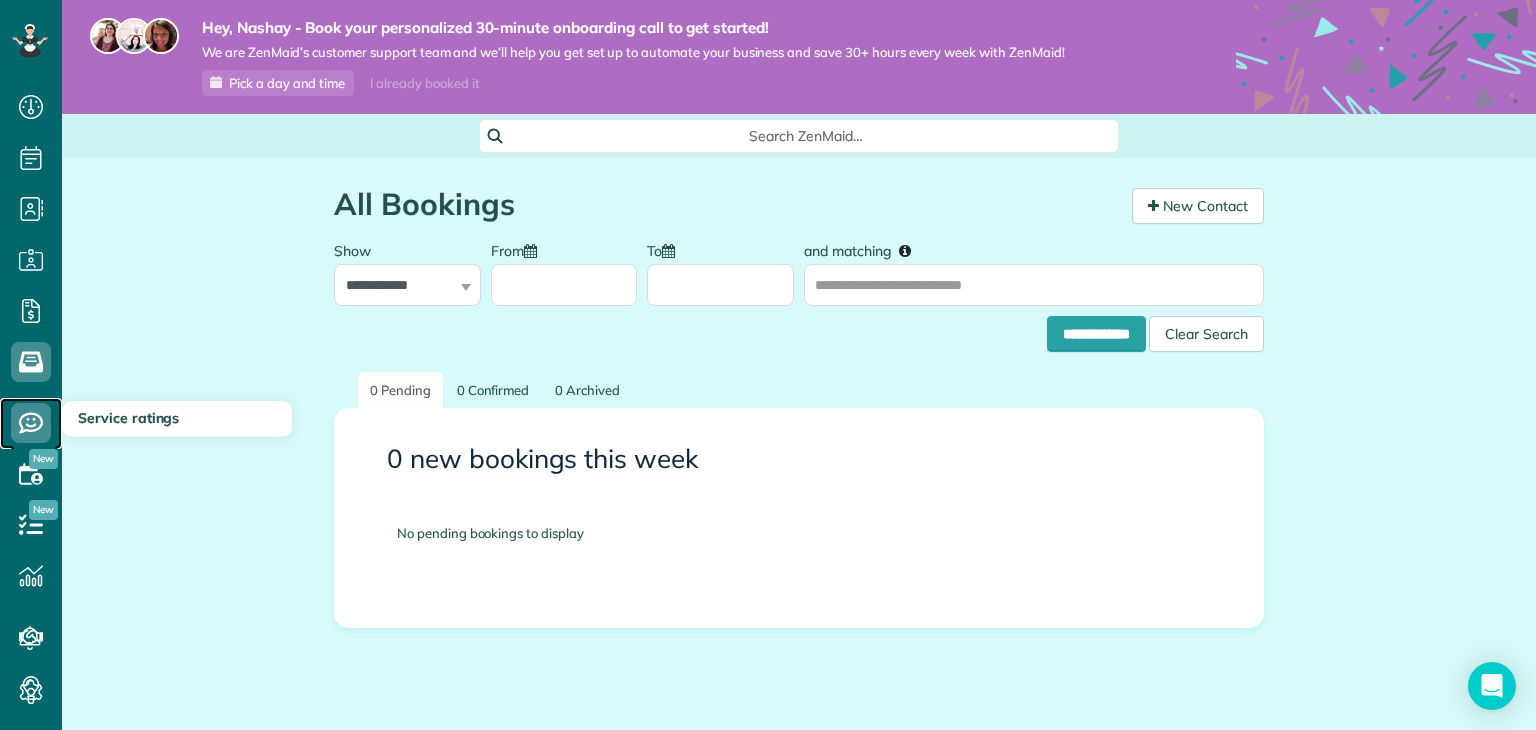 click 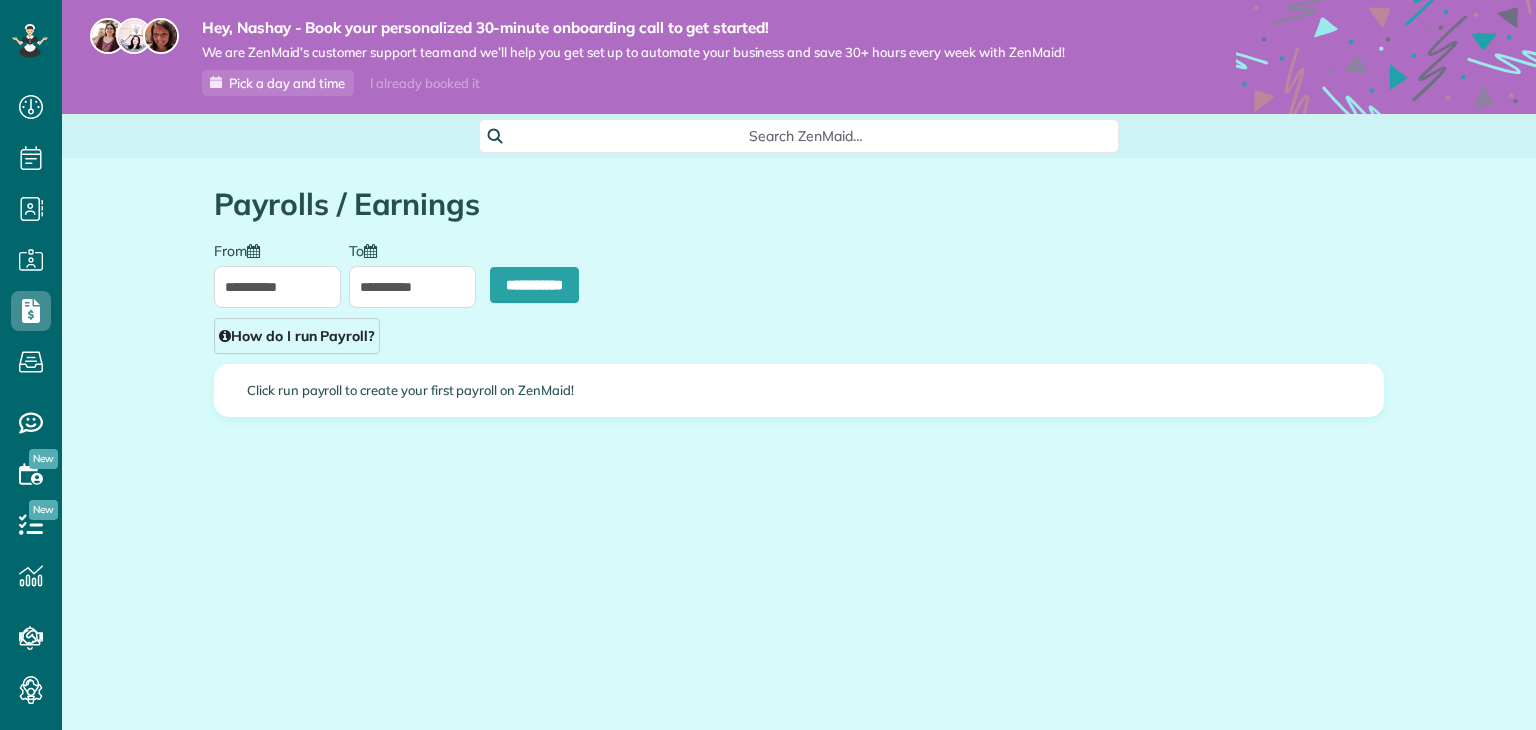 scroll, scrollTop: 9, scrollLeft: 9, axis: both 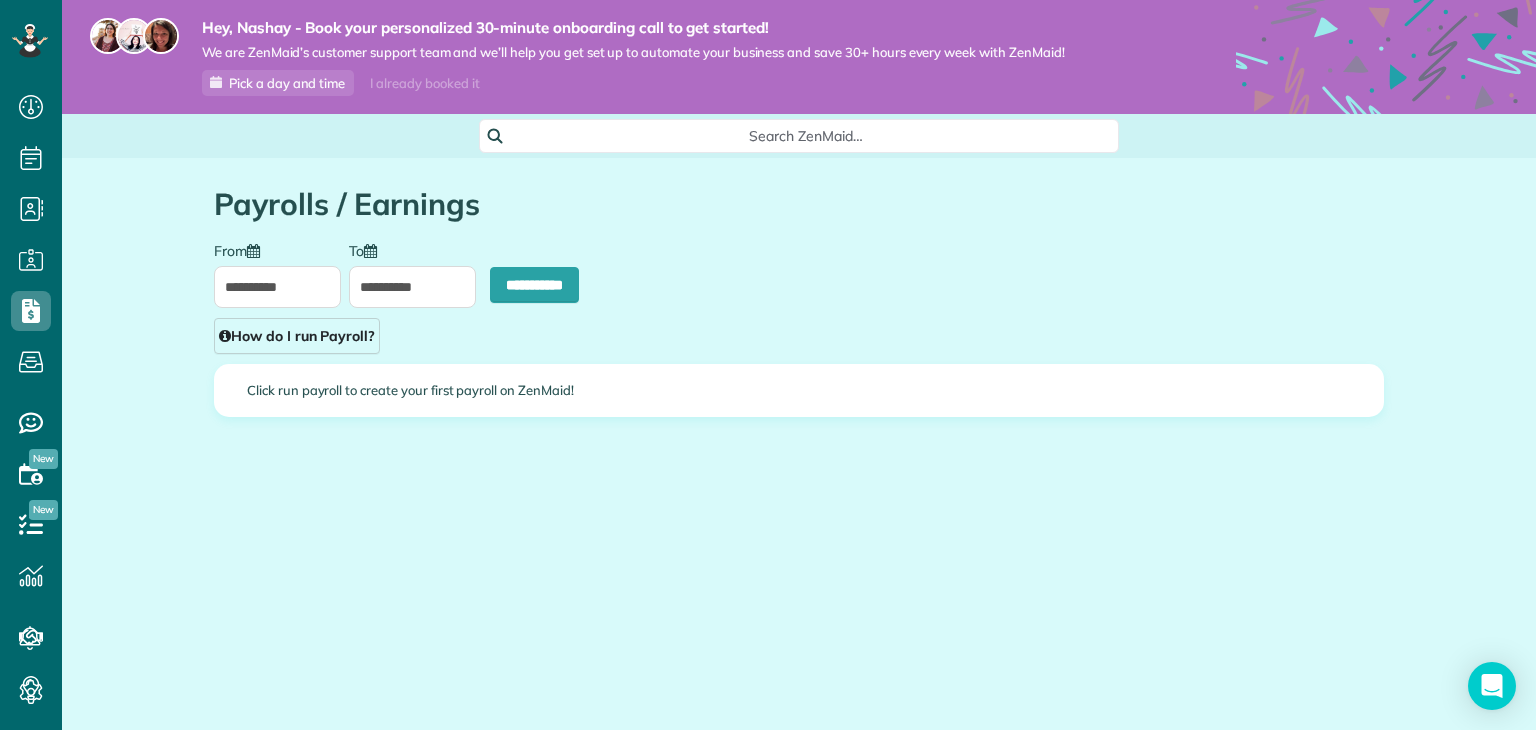 type on "**********" 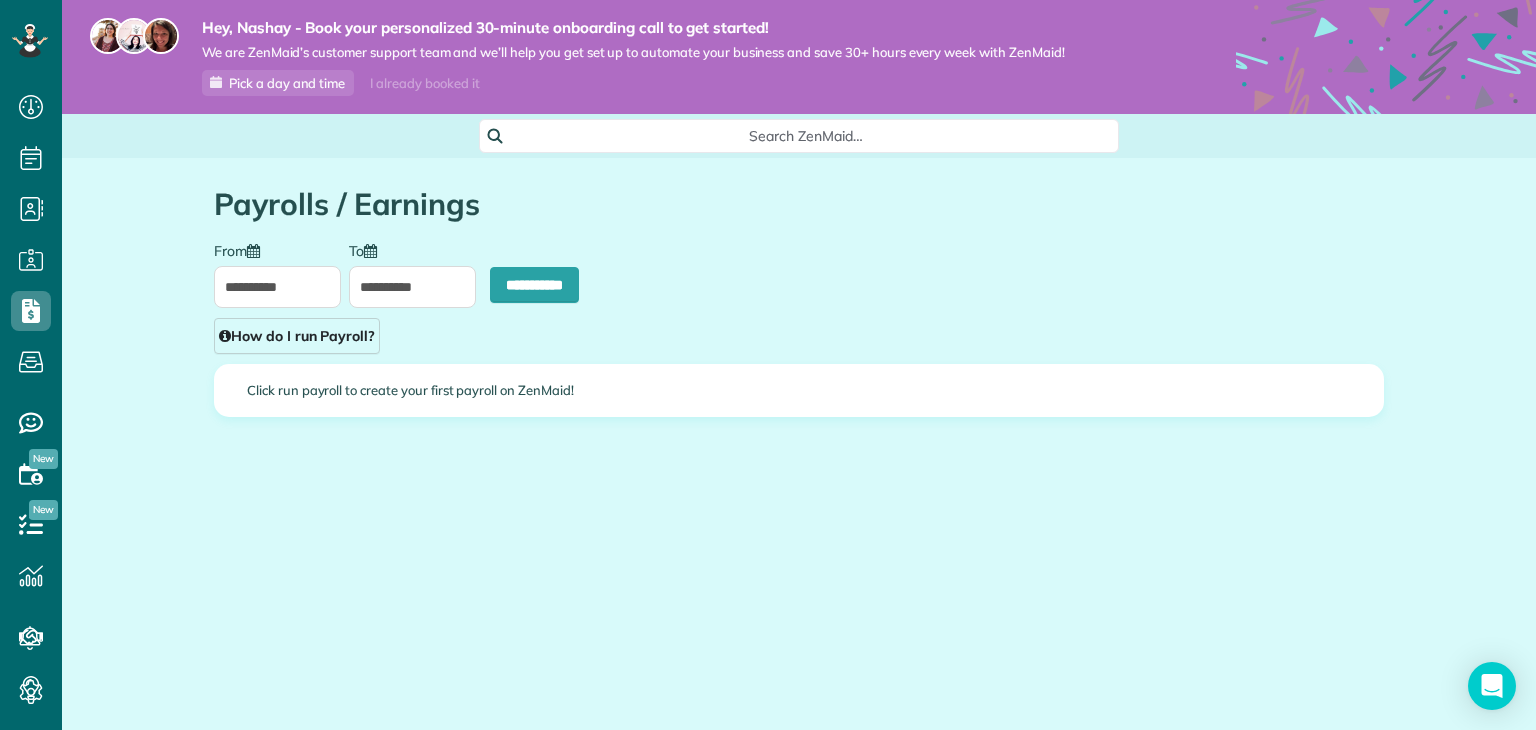type on "**********" 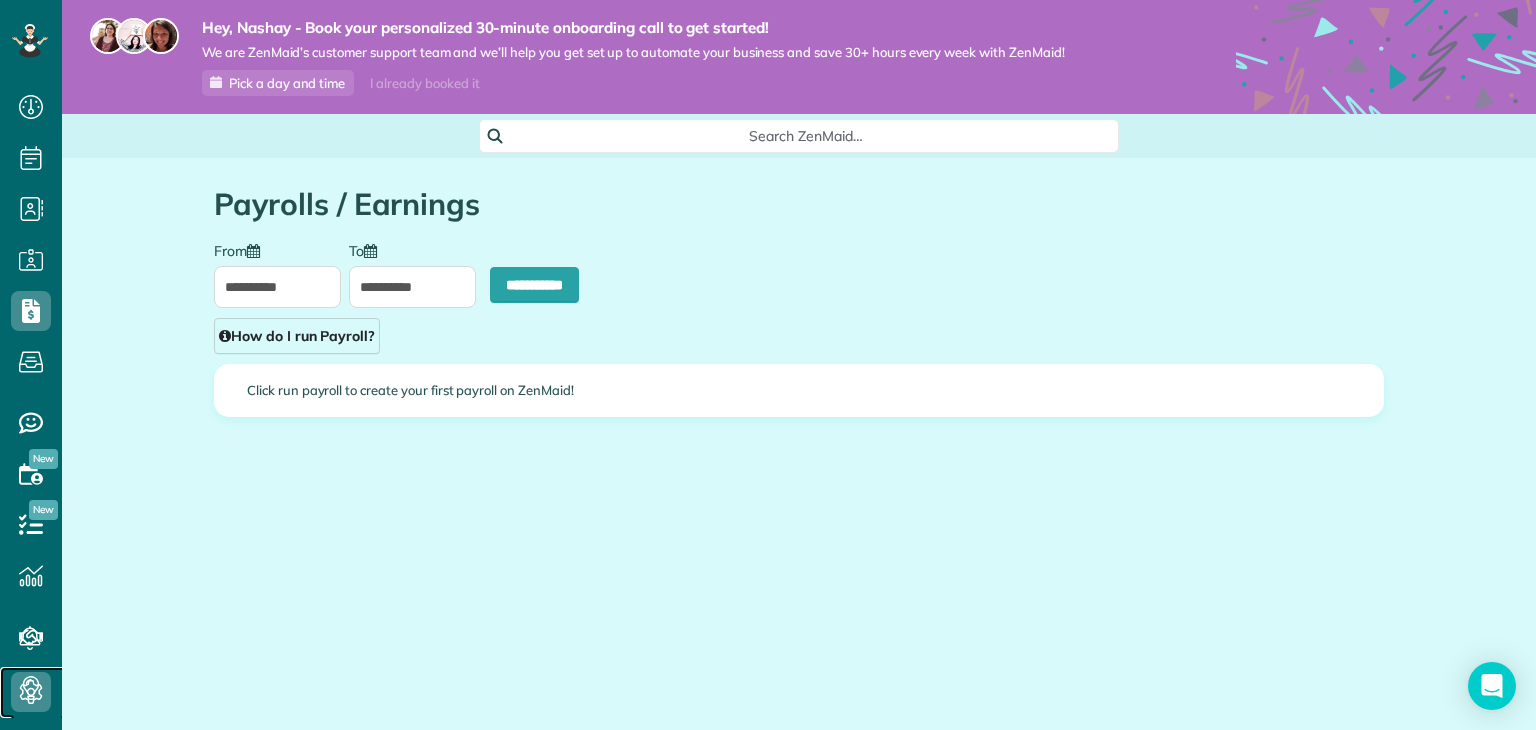 click 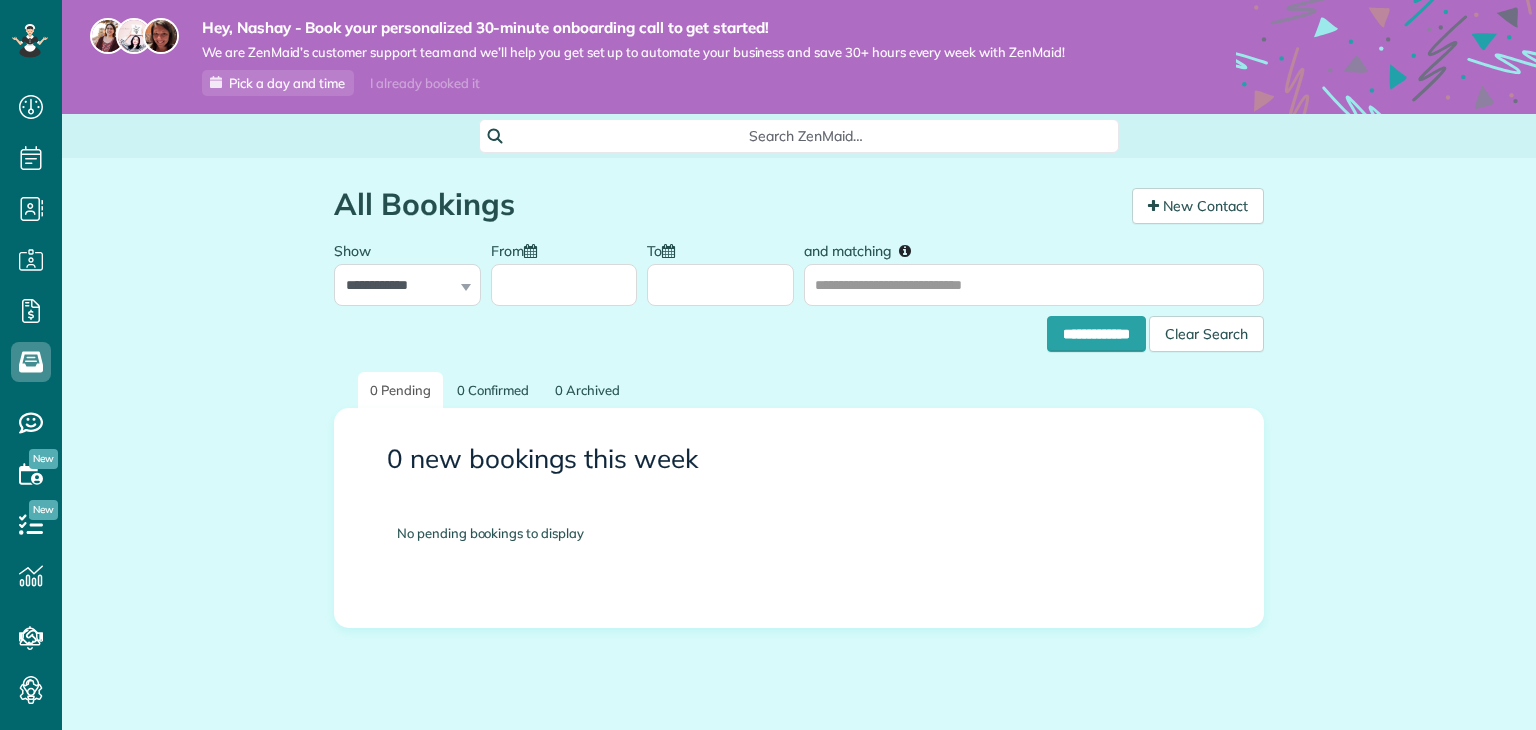 scroll, scrollTop: 0, scrollLeft: 0, axis: both 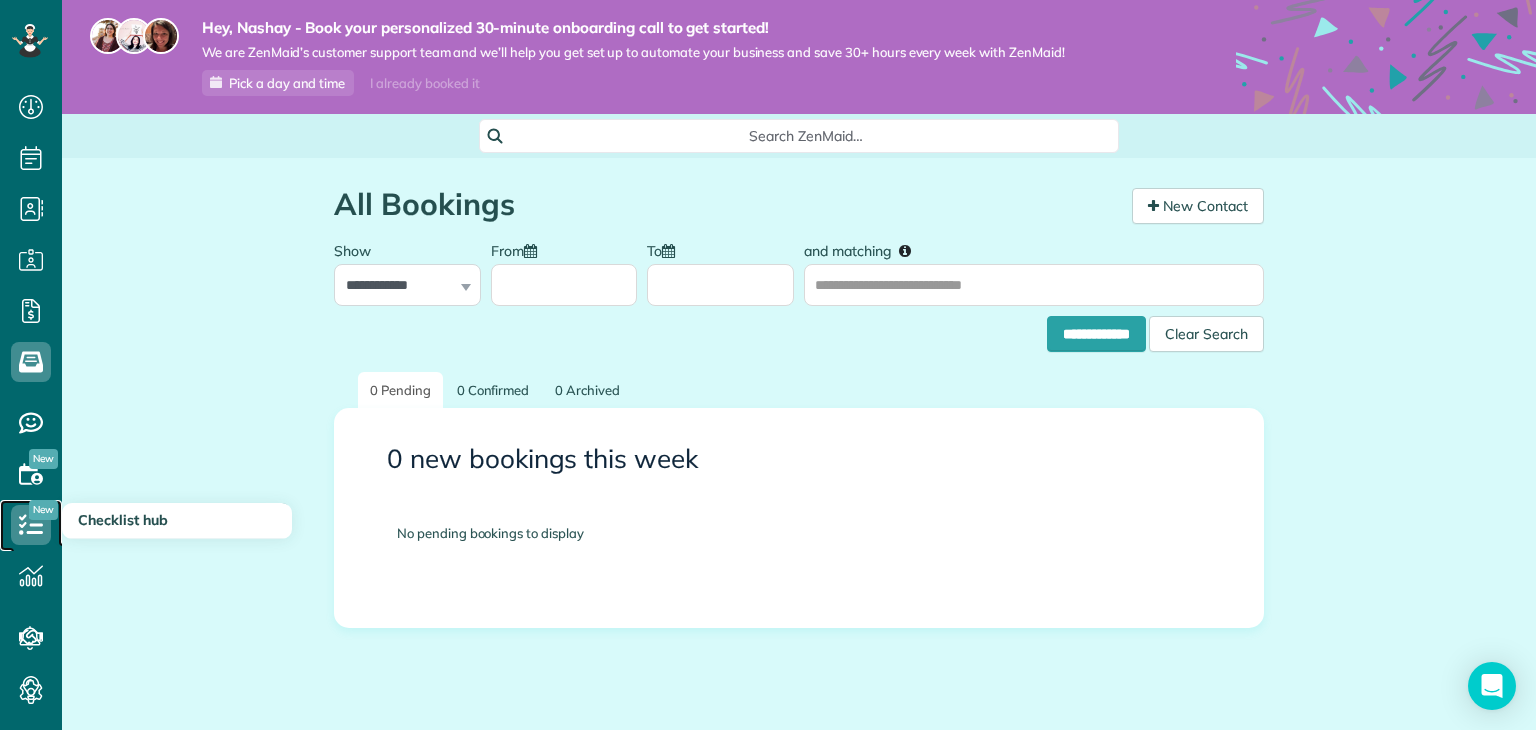 click 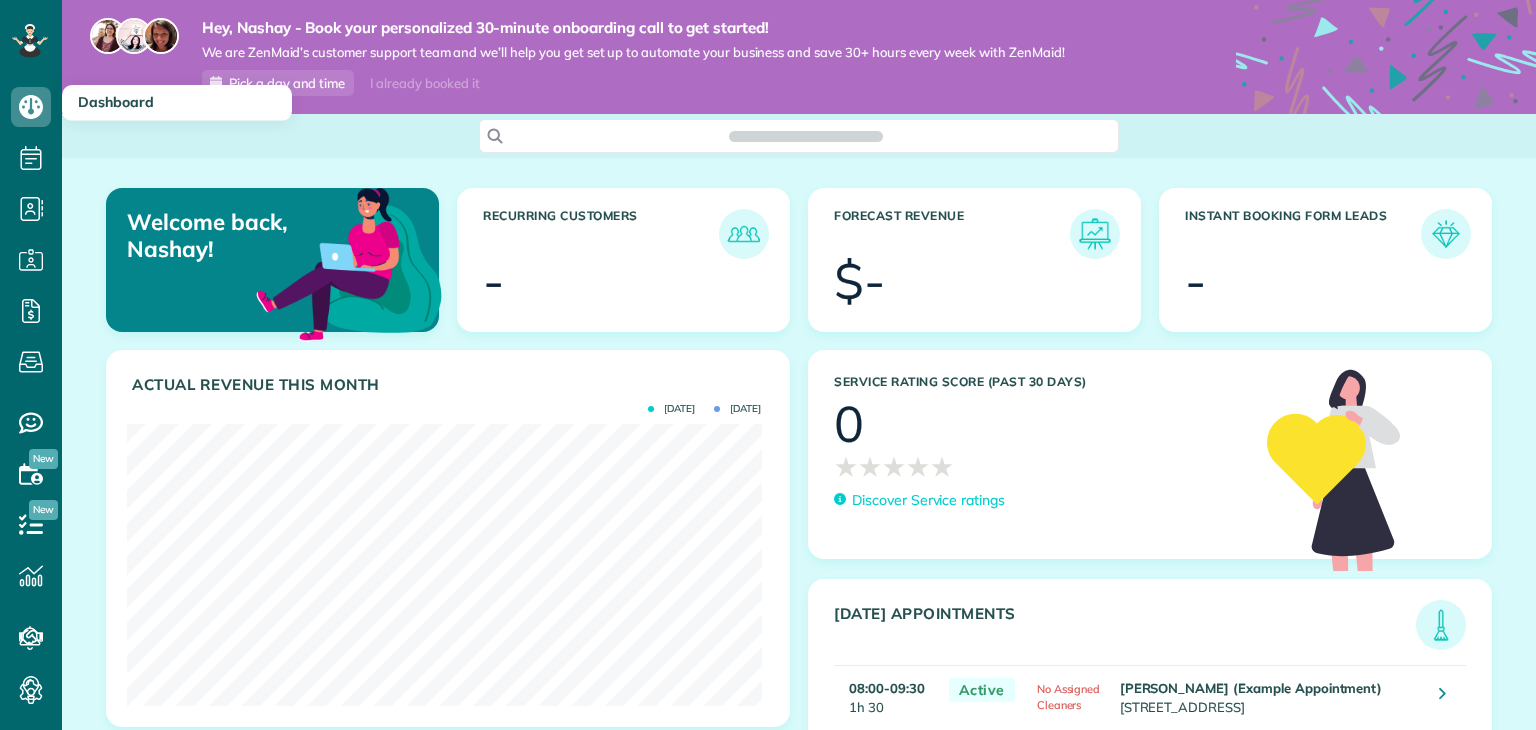 scroll, scrollTop: 0, scrollLeft: 0, axis: both 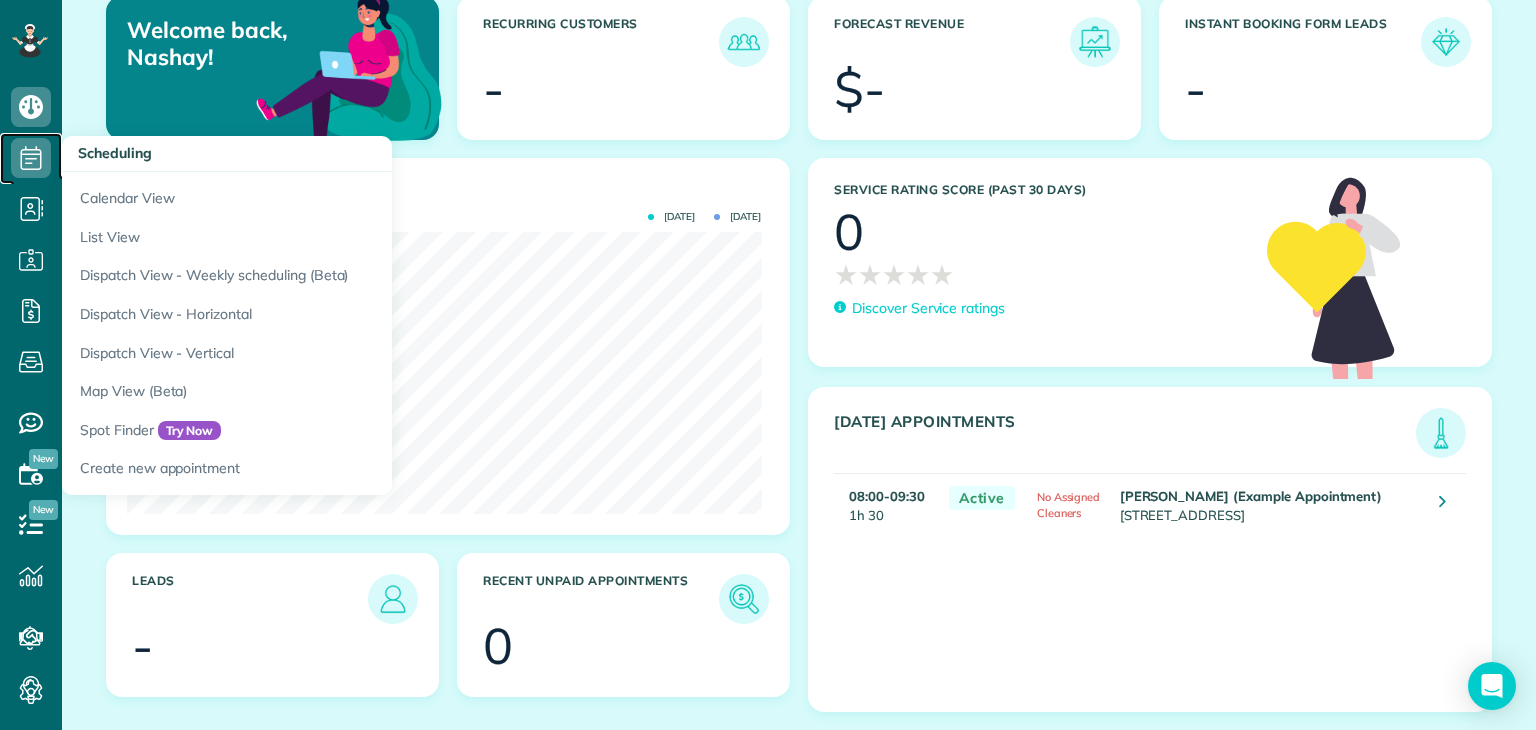 click 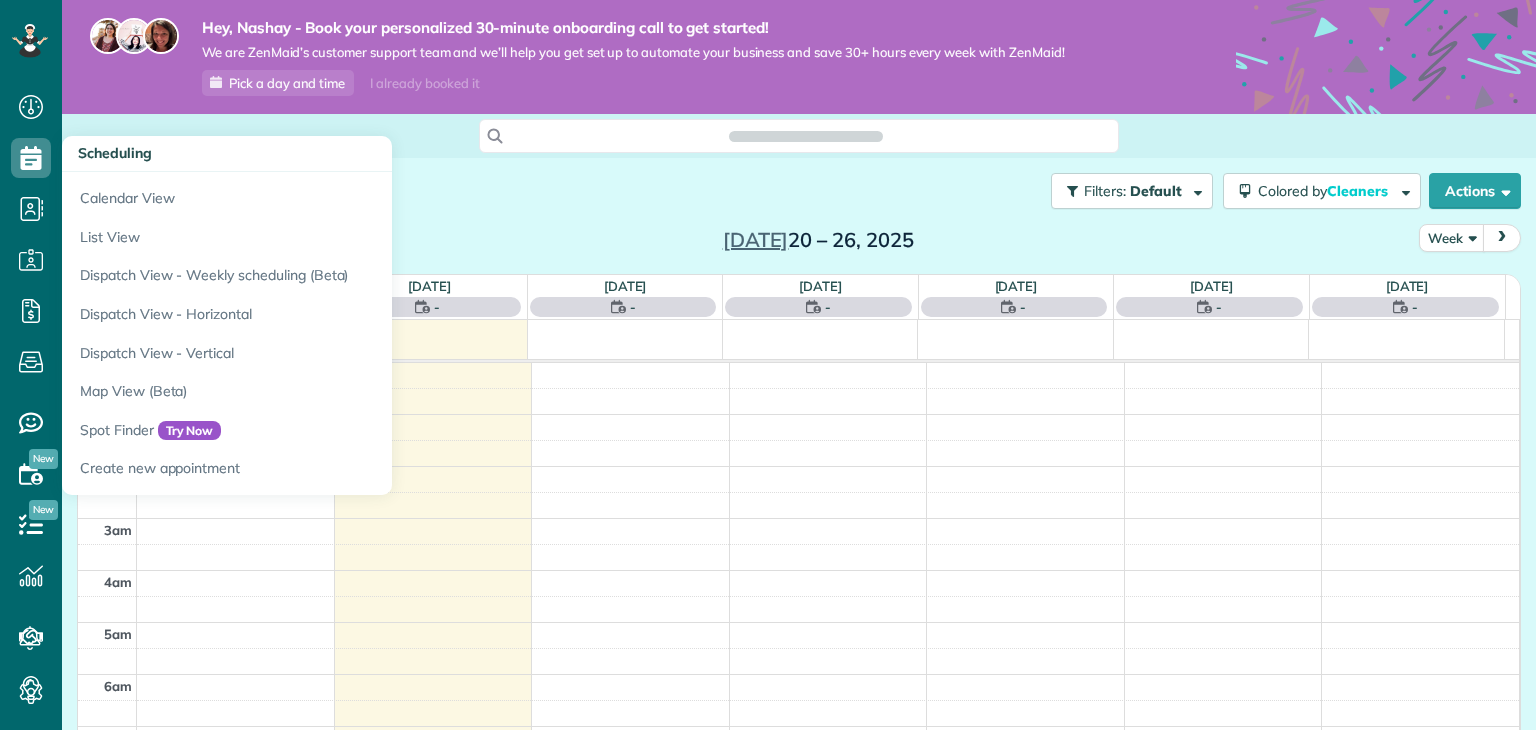scroll, scrollTop: 0, scrollLeft: 0, axis: both 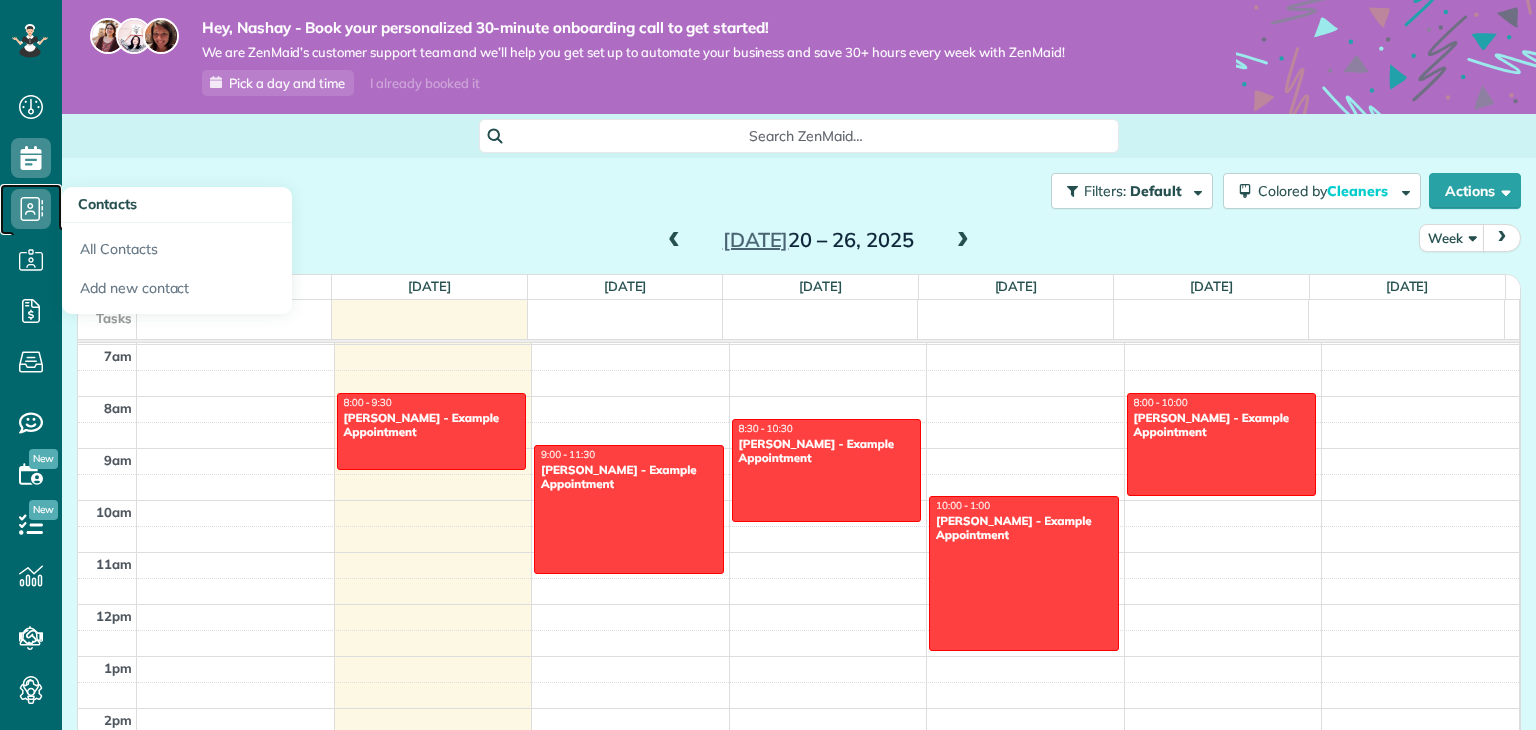 click 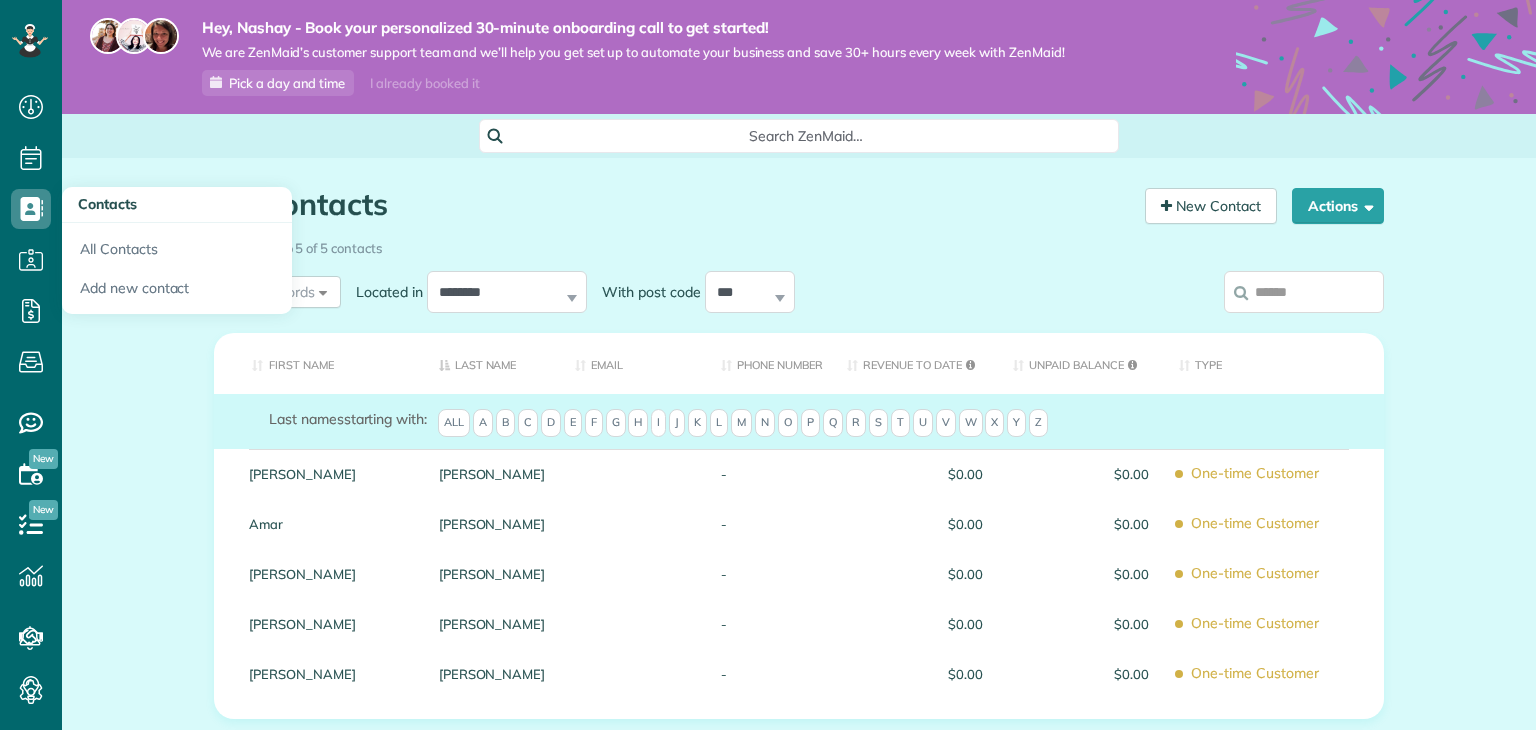 scroll, scrollTop: 0, scrollLeft: 0, axis: both 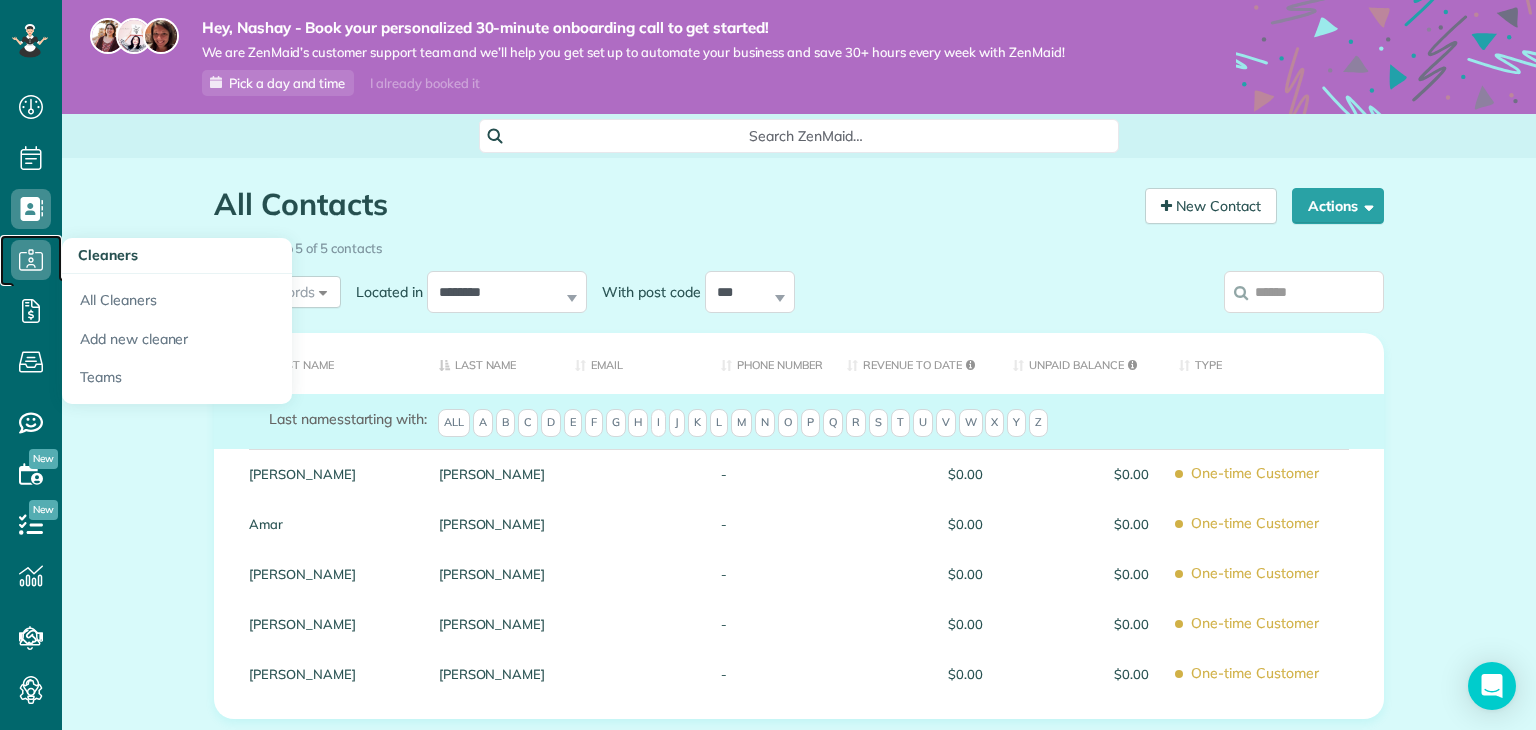 click 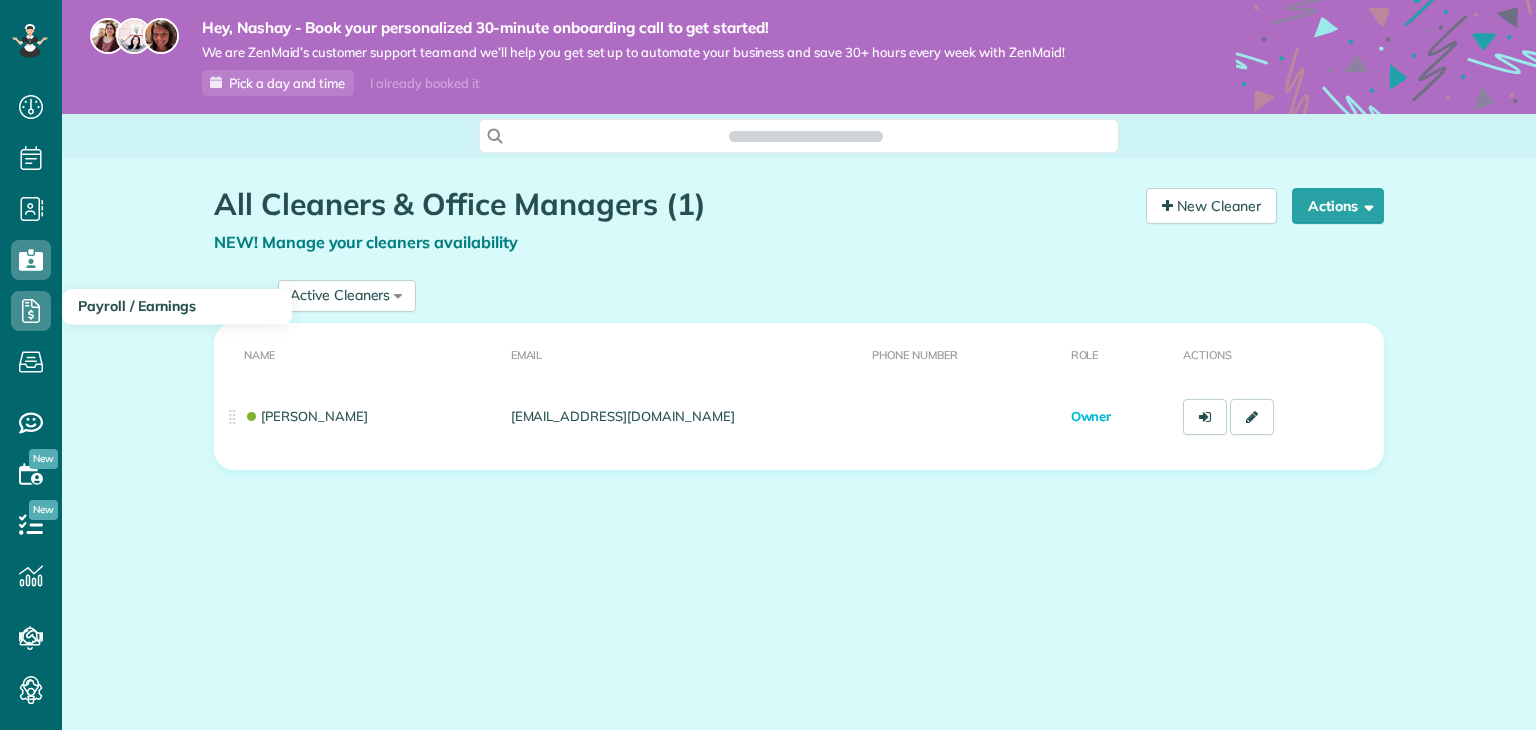 scroll, scrollTop: 0, scrollLeft: 0, axis: both 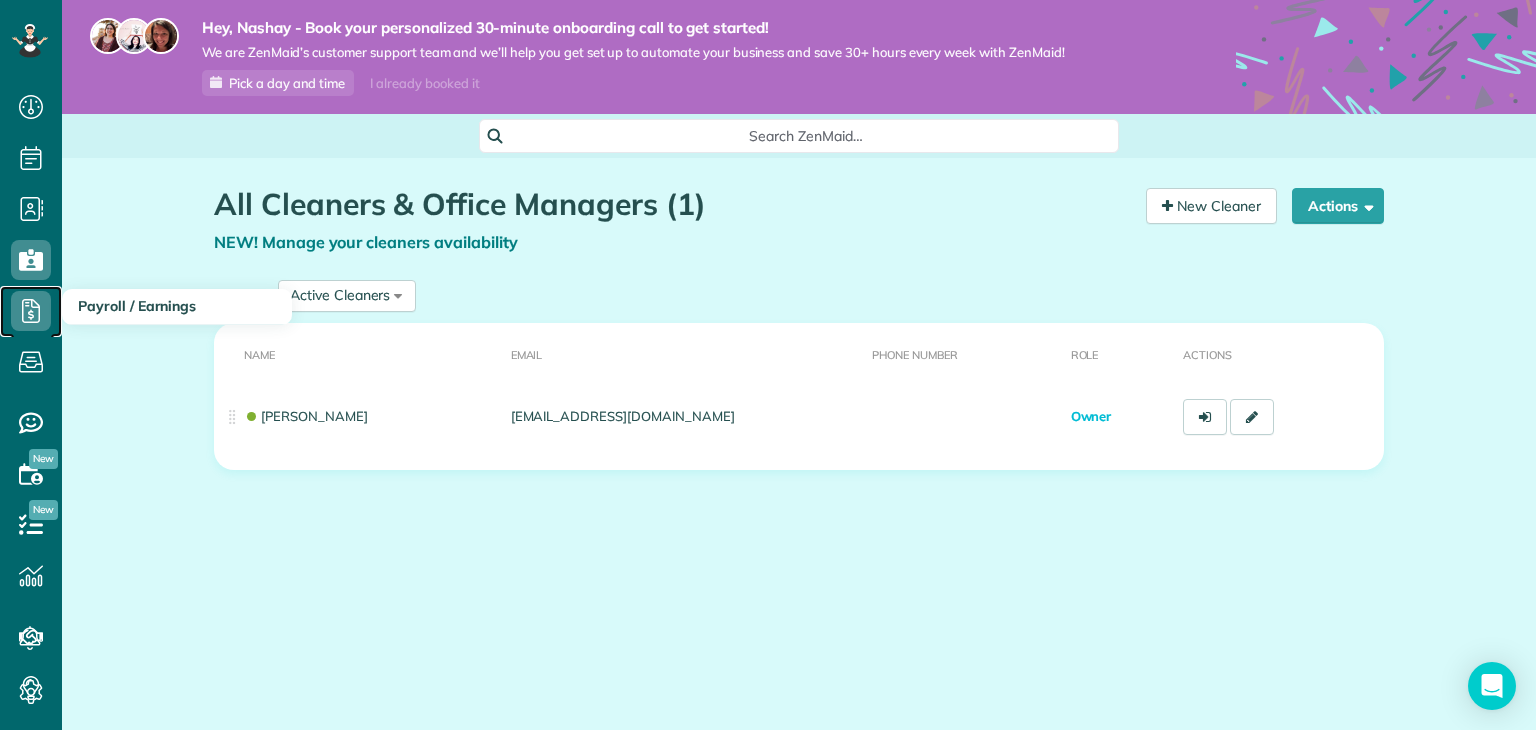 click 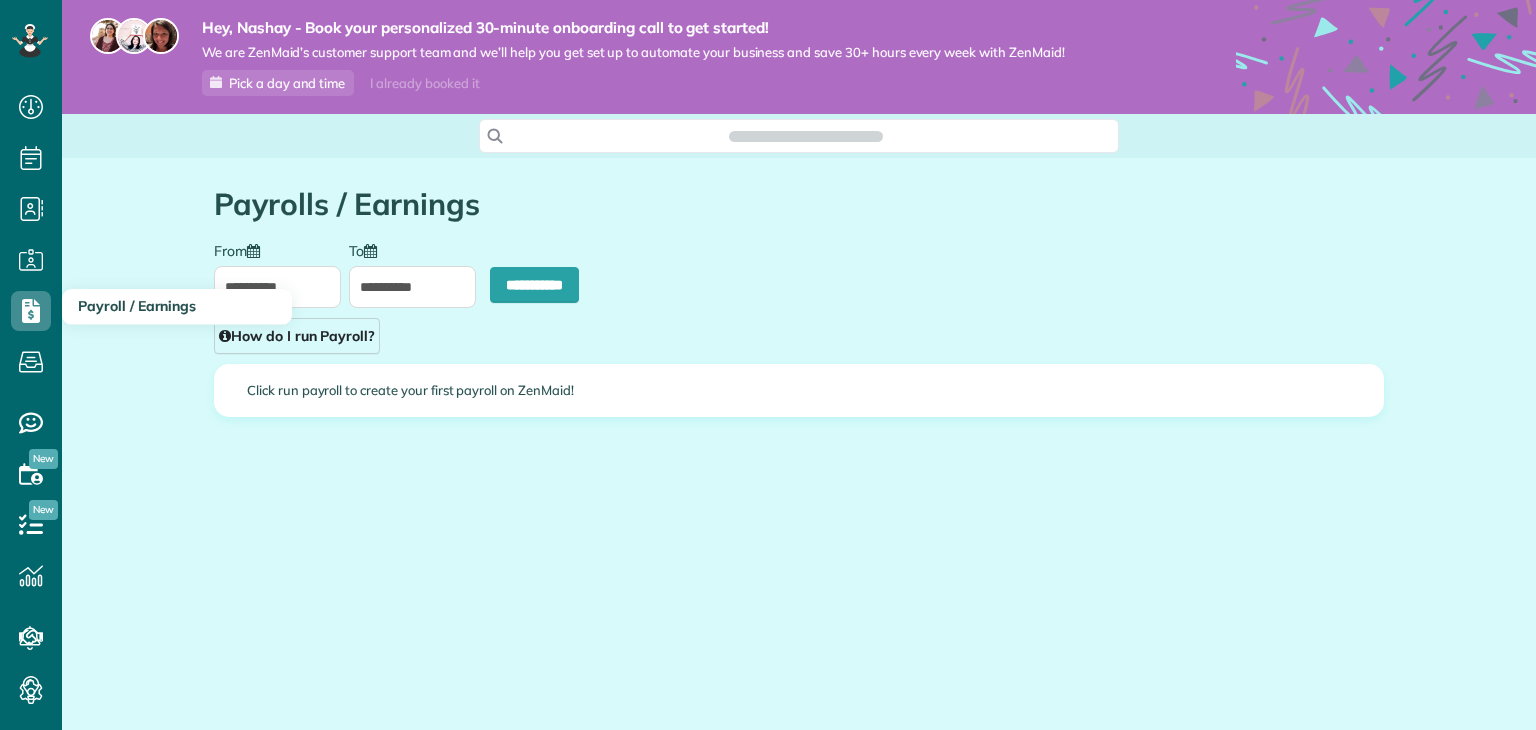 scroll, scrollTop: 0, scrollLeft: 0, axis: both 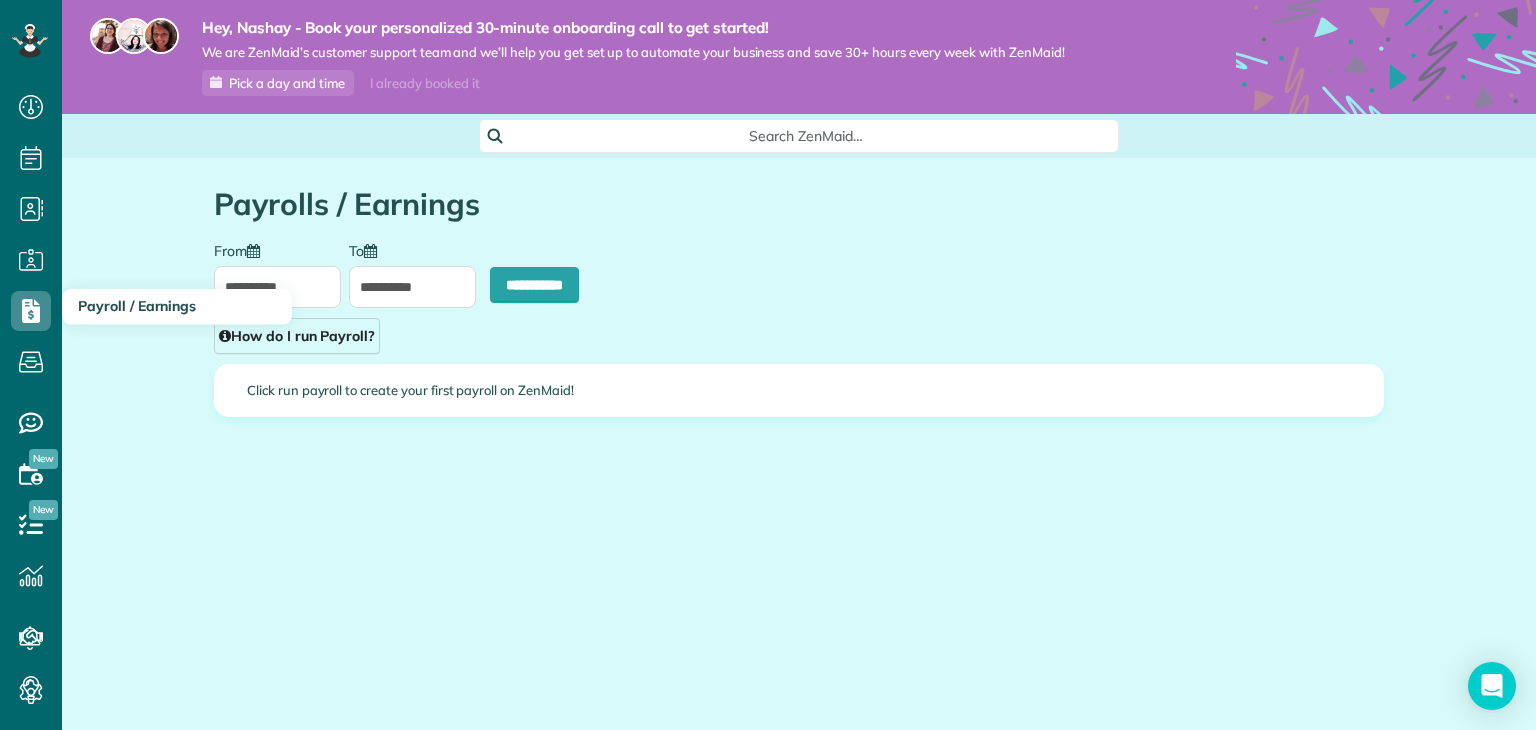 type on "**********" 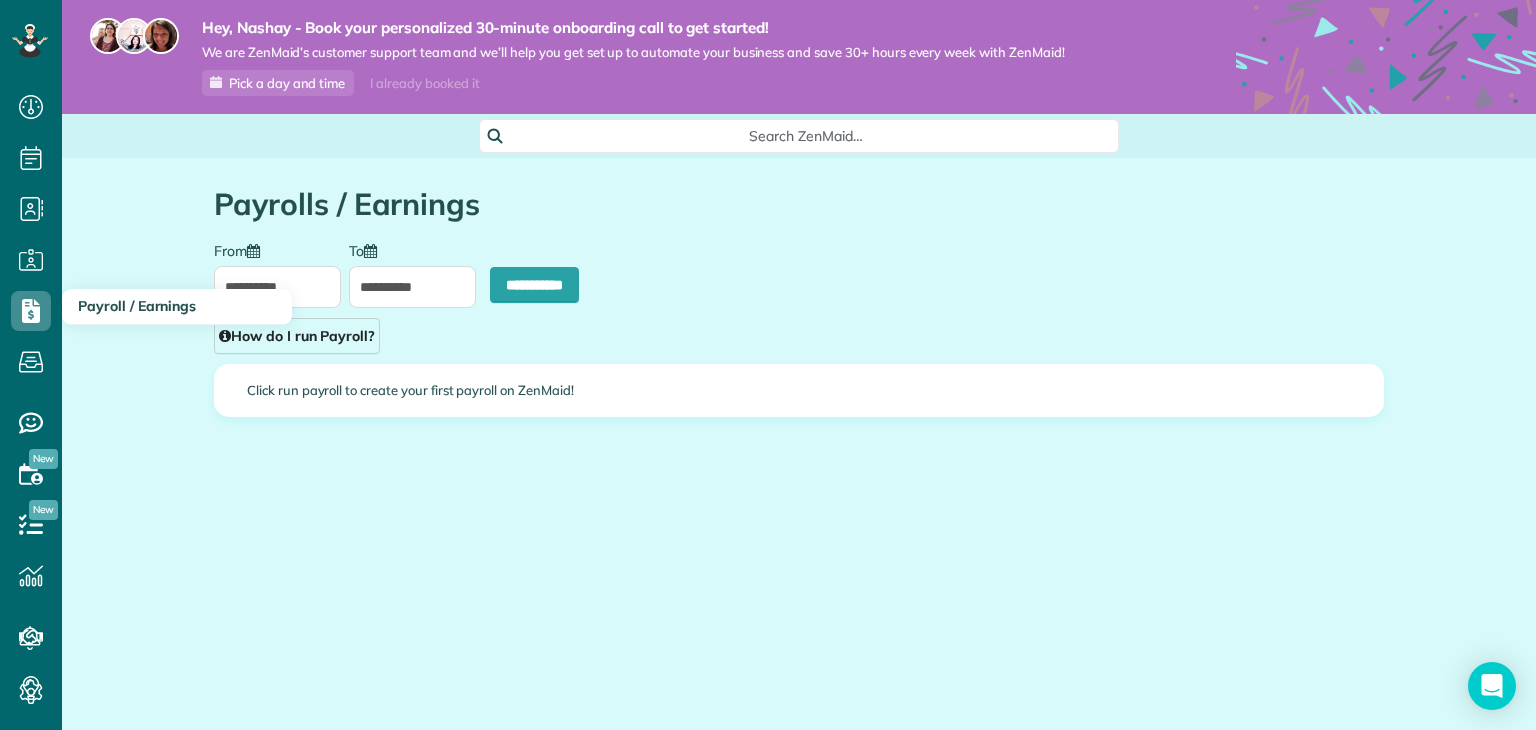 type on "**********" 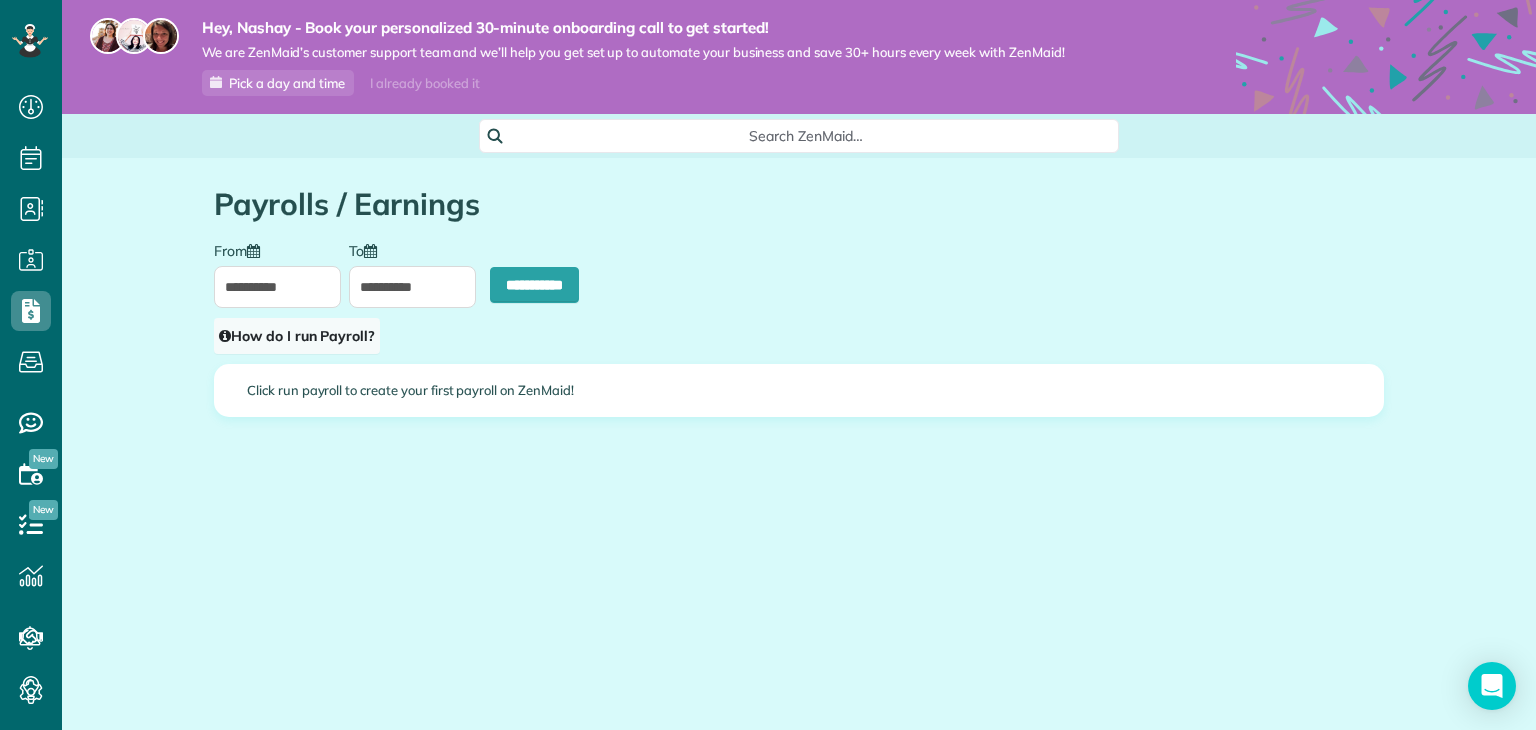 click on "How do I run Payroll?" at bounding box center [297, 336] 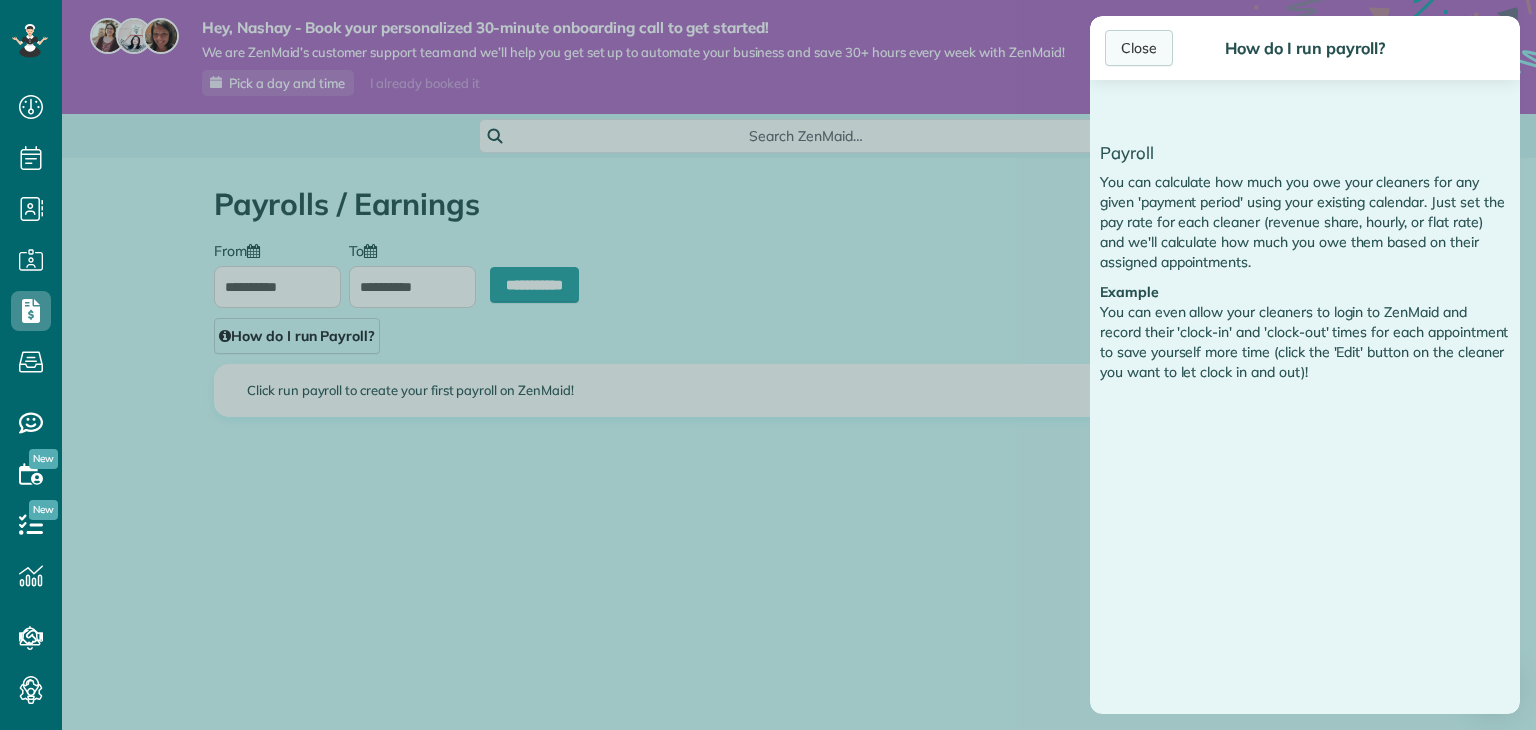 click on "Close" at bounding box center (1139, 48) 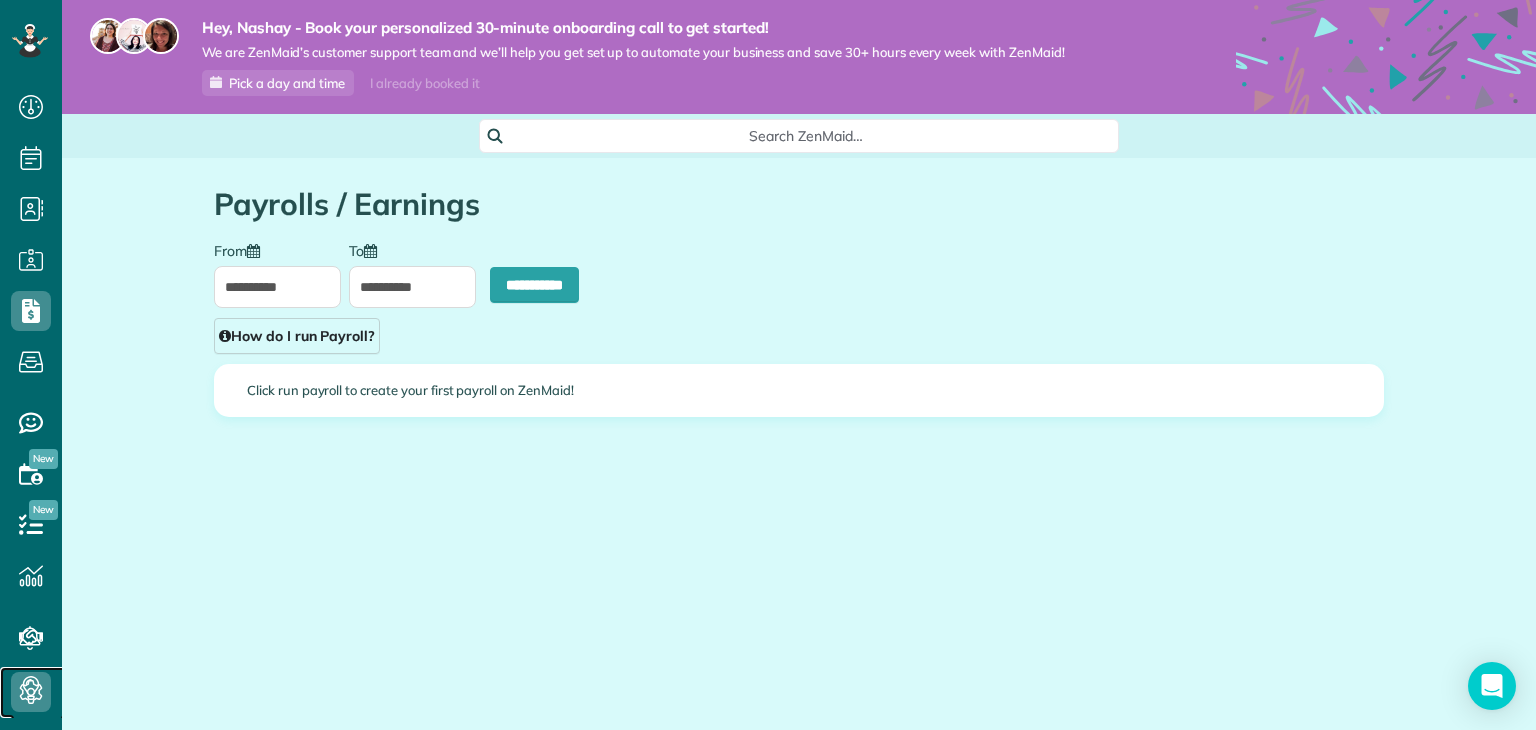 click 